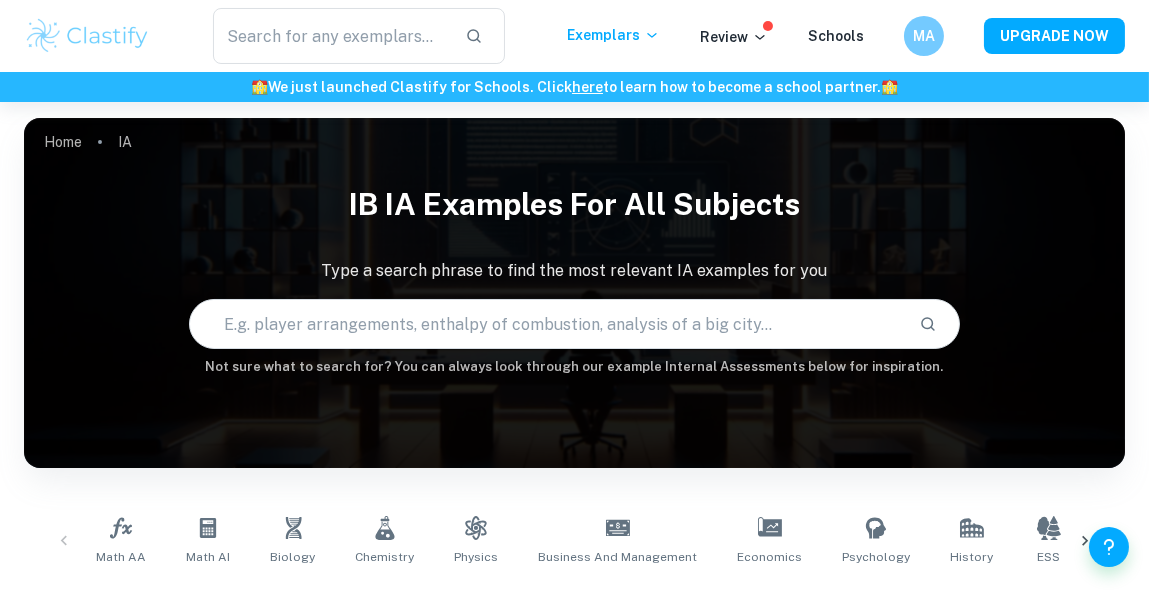 scroll, scrollTop: 474, scrollLeft: 0, axis: vertical 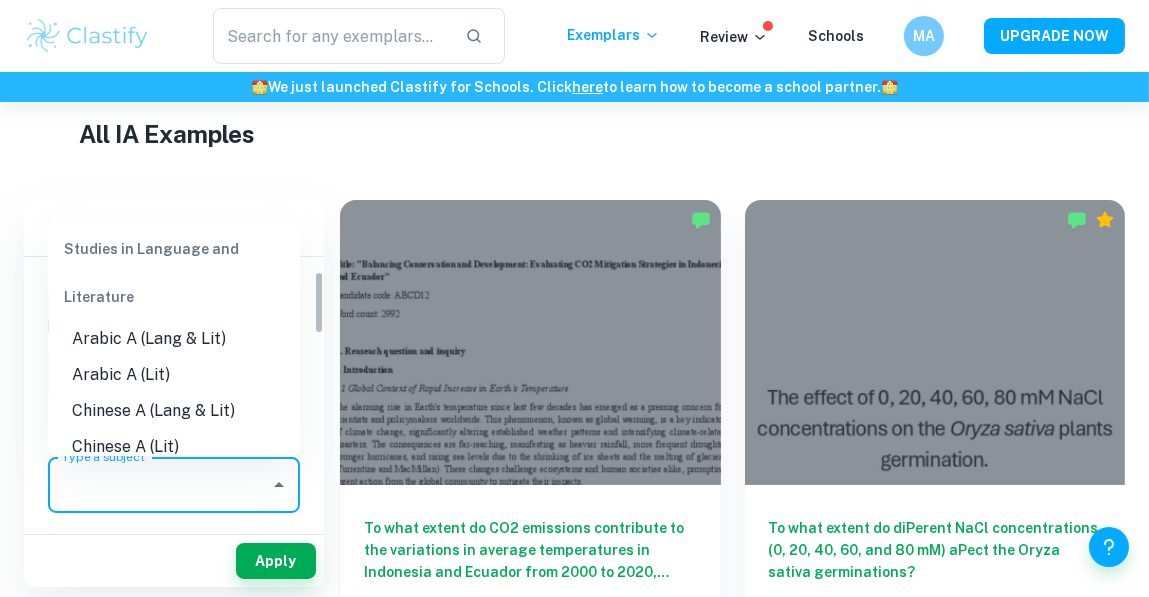 click on "Type a subject" at bounding box center (159, 485) 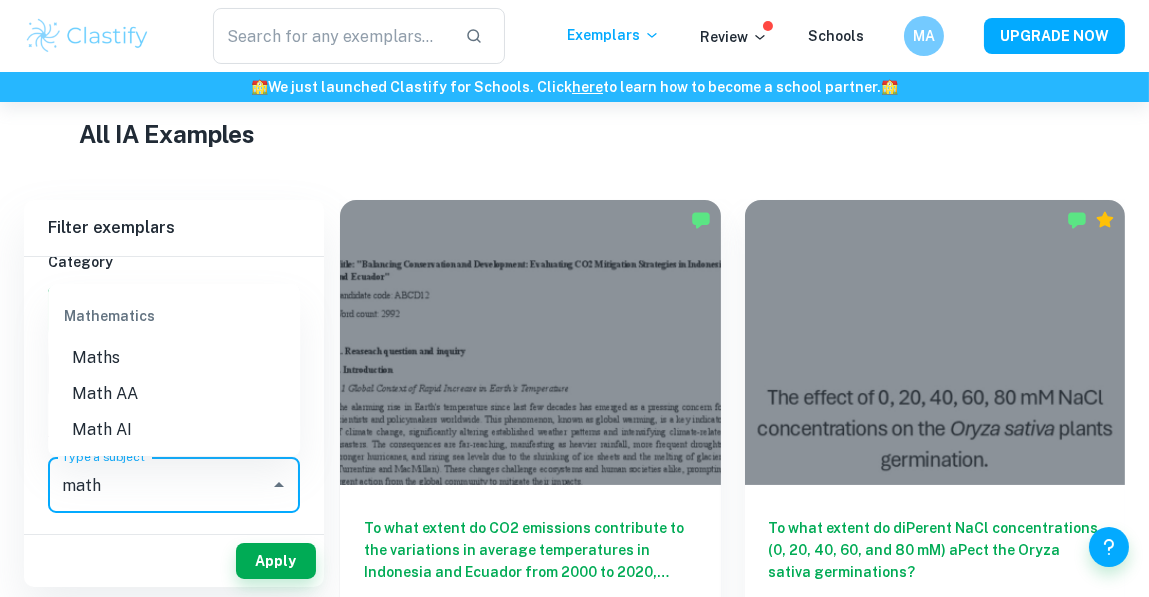 click on "Math AA" at bounding box center [174, 394] 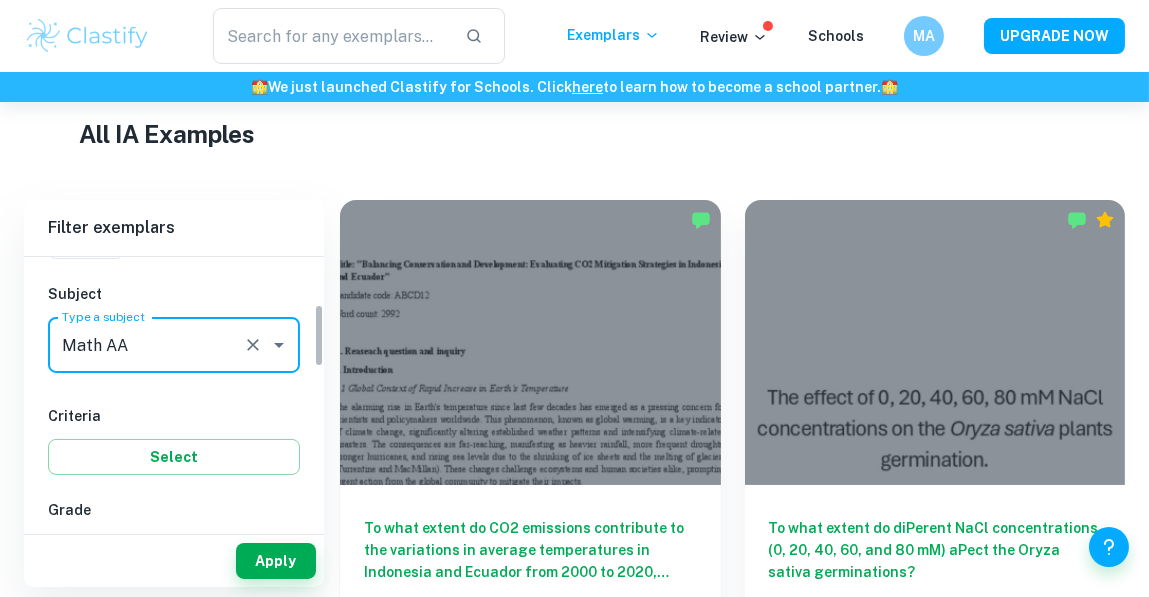 scroll, scrollTop: 206, scrollLeft: 0, axis: vertical 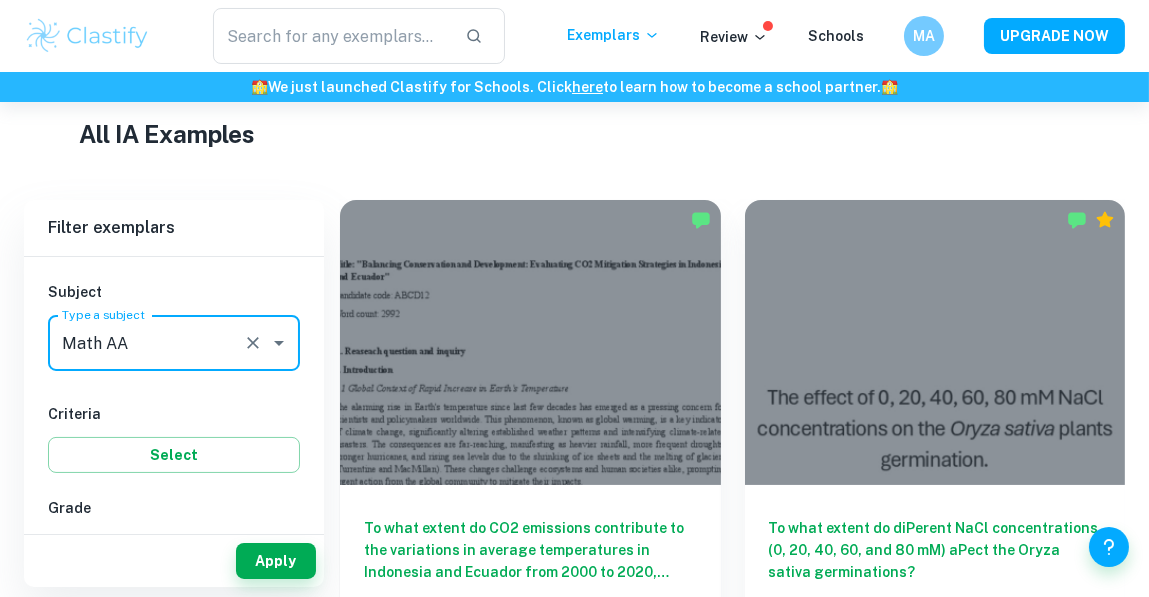 click at bounding box center [253, 343] 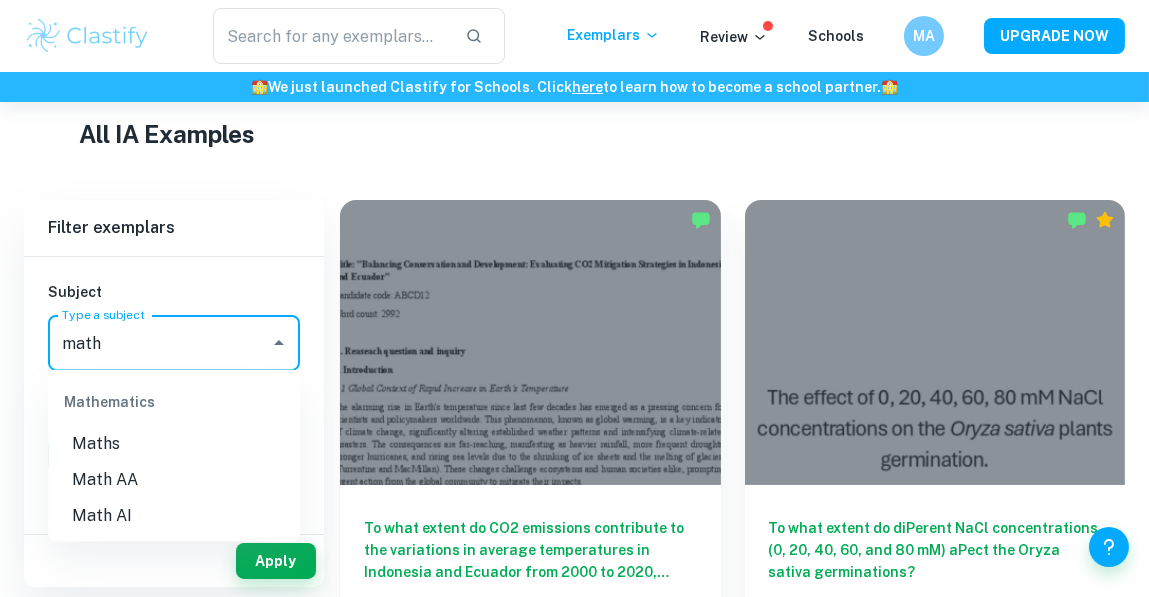 click on "Maths" at bounding box center (174, 444) 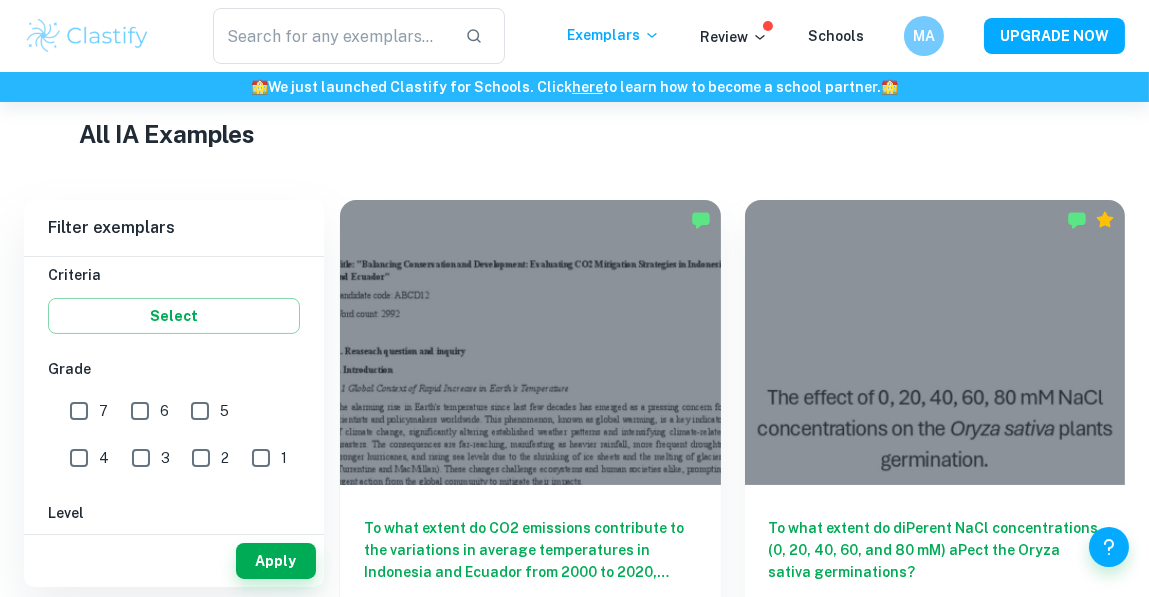 scroll, scrollTop: 495, scrollLeft: 0, axis: vertical 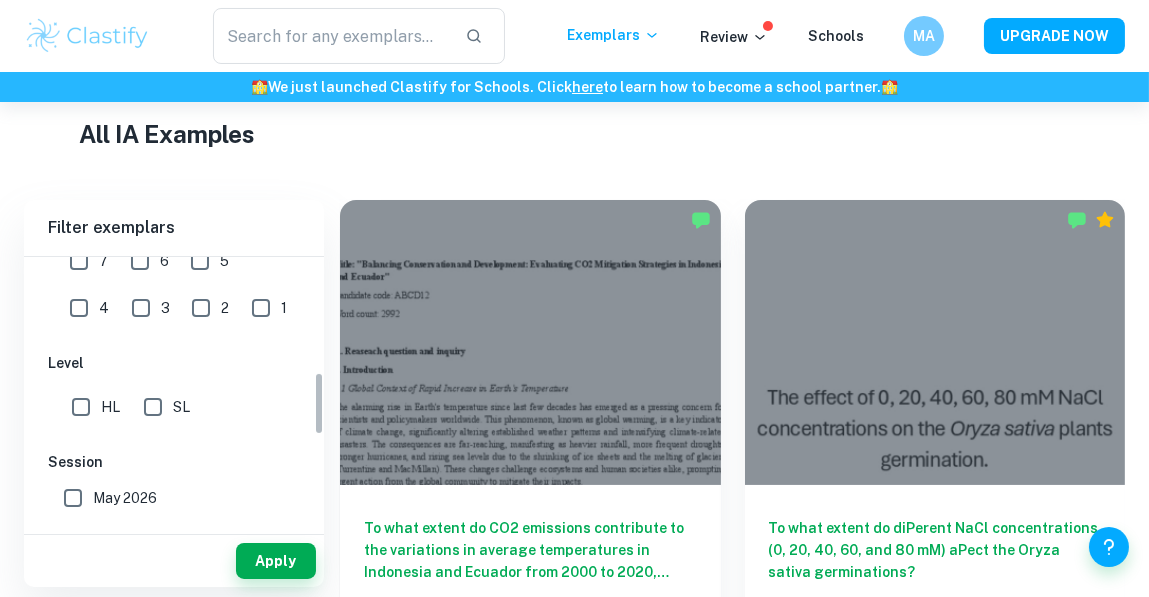 type on "Maths" 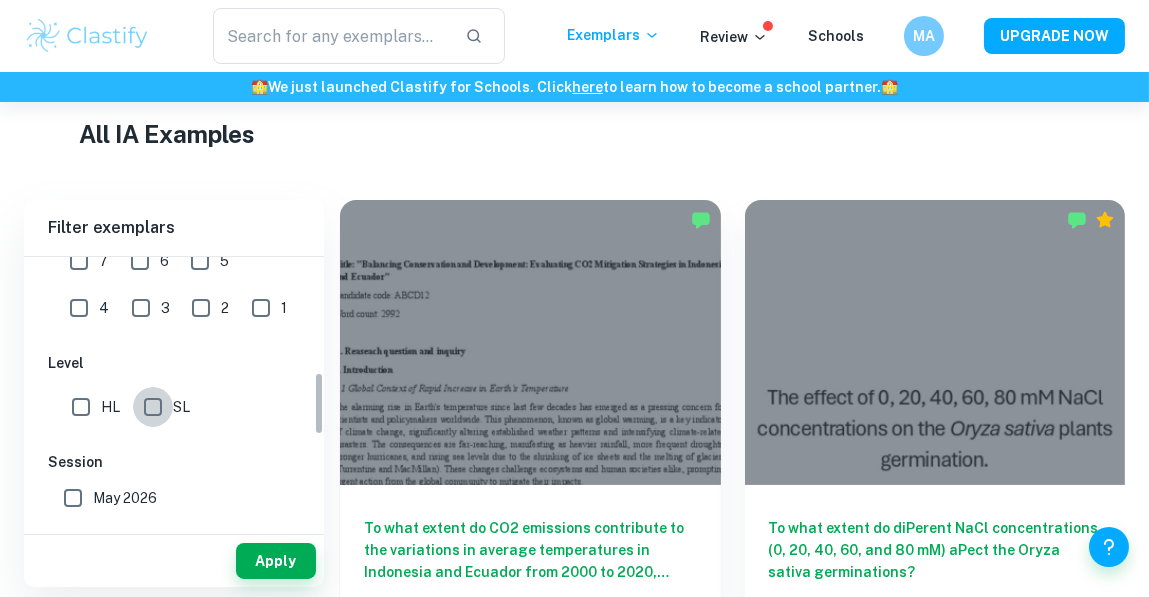 click on "SL" at bounding box center [153, 407] 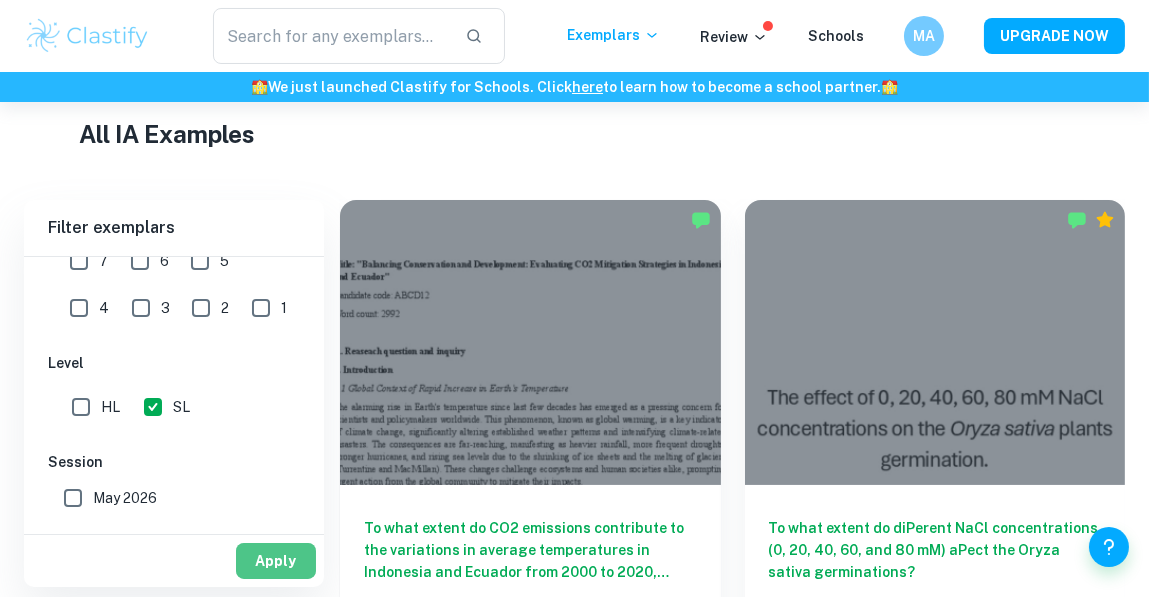 click on "Apply" at bounding box center (276, 561) 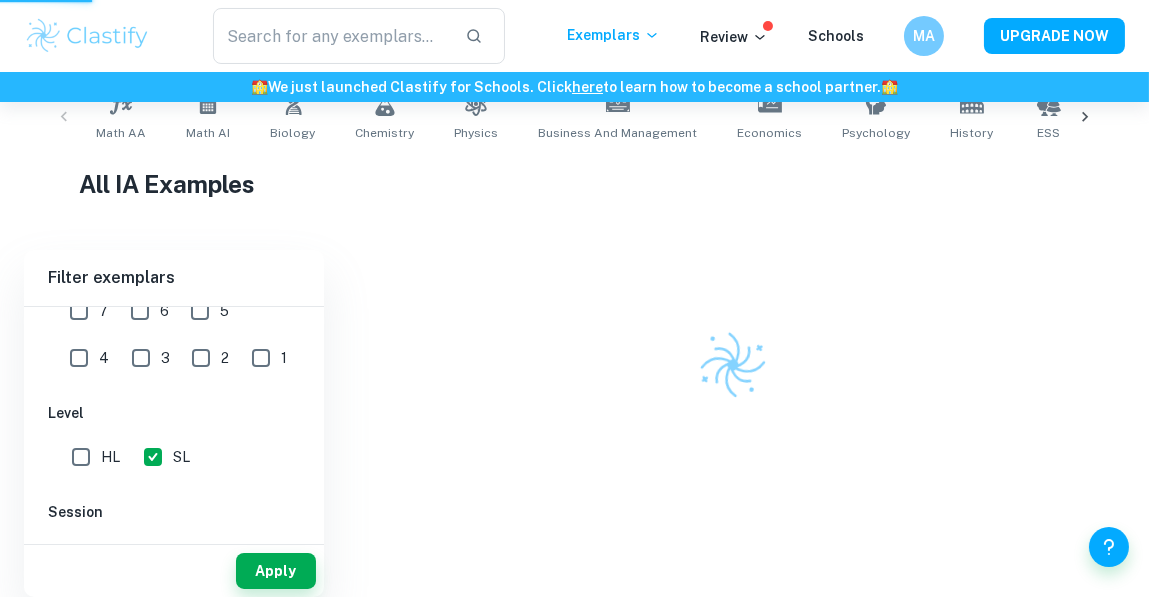 scroll, scrollTop: 376, scrollLeft: 0, axis: vertical 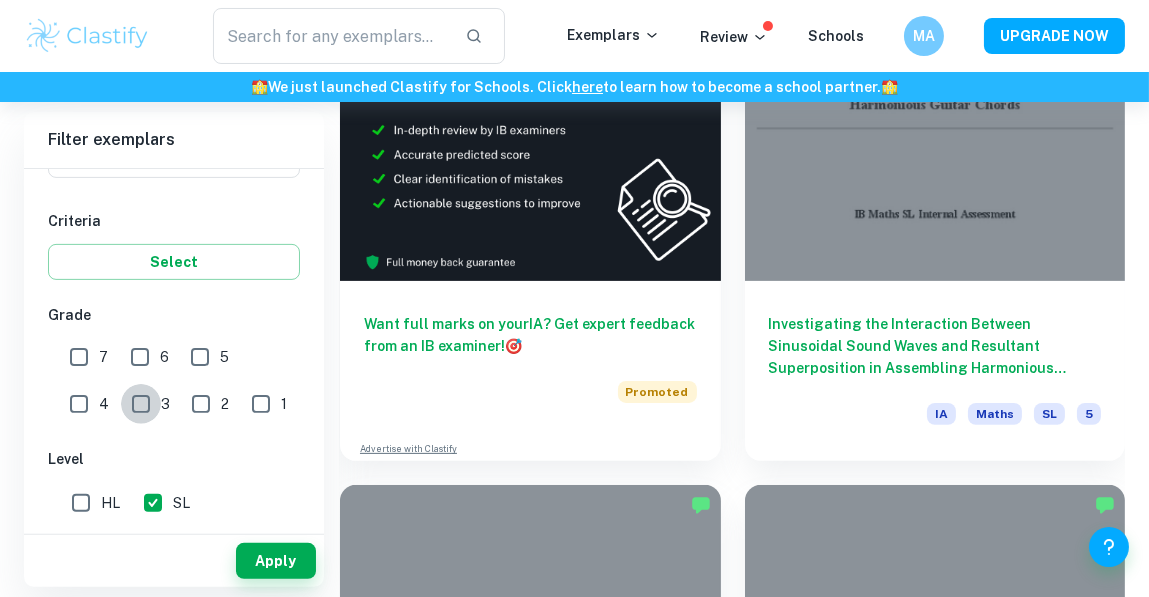 click on "3" at bounding box center (141, 404) 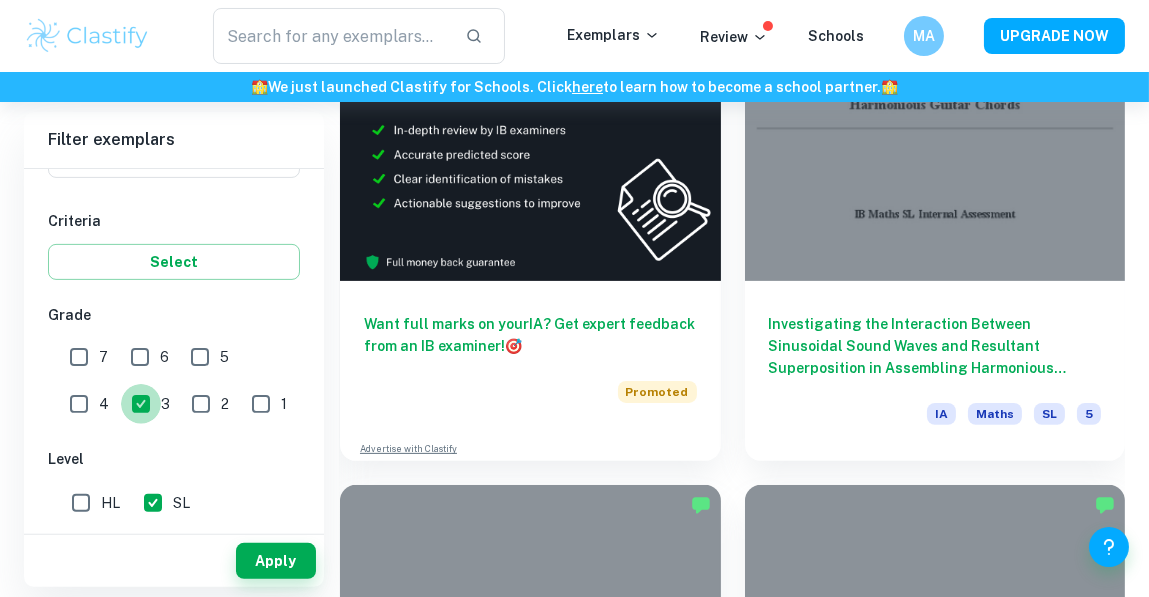 click on "3" at bounding box center (141, 404) 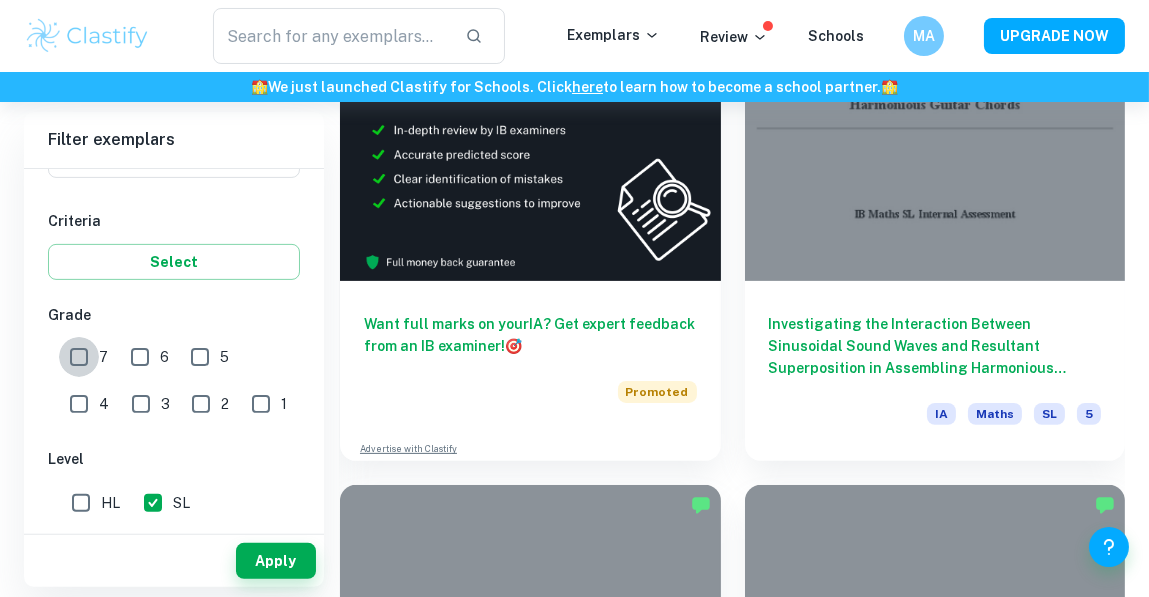click on "7" at bounding box center [79, 357] 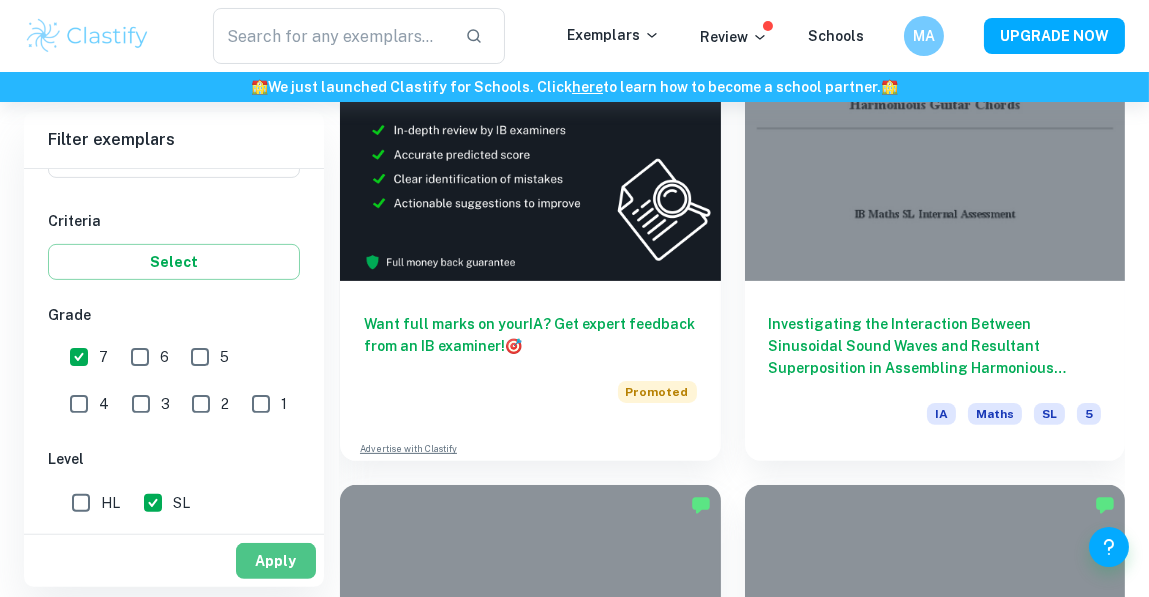 click on "Apply" at bounding box center (276, 561) 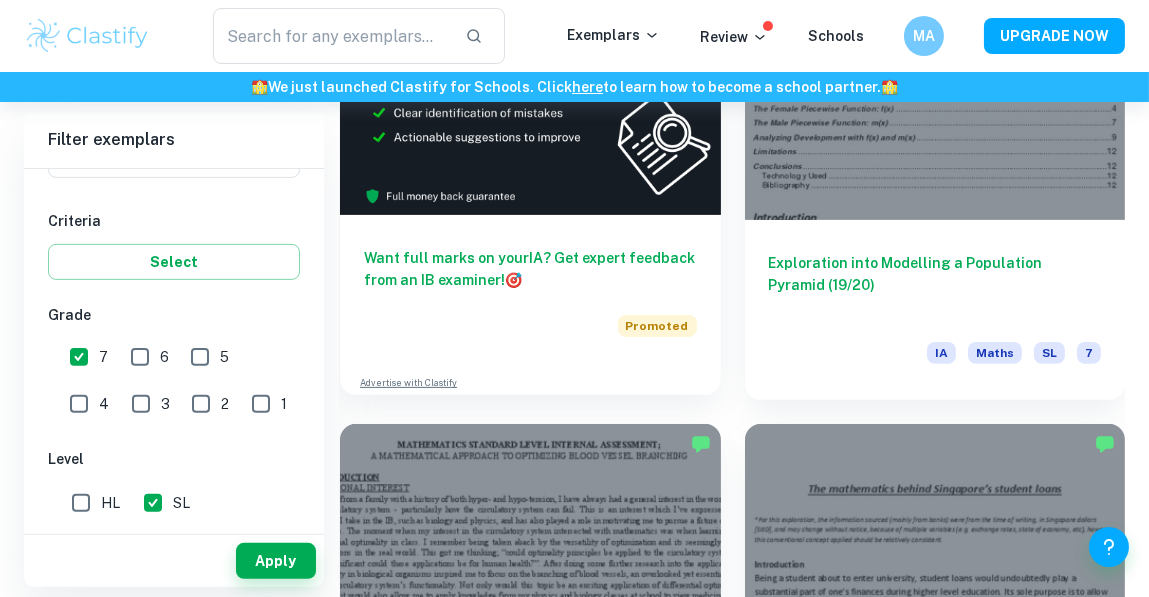 scroll, scrollTop: 1228, scrollLeft: 0, axis: vertical 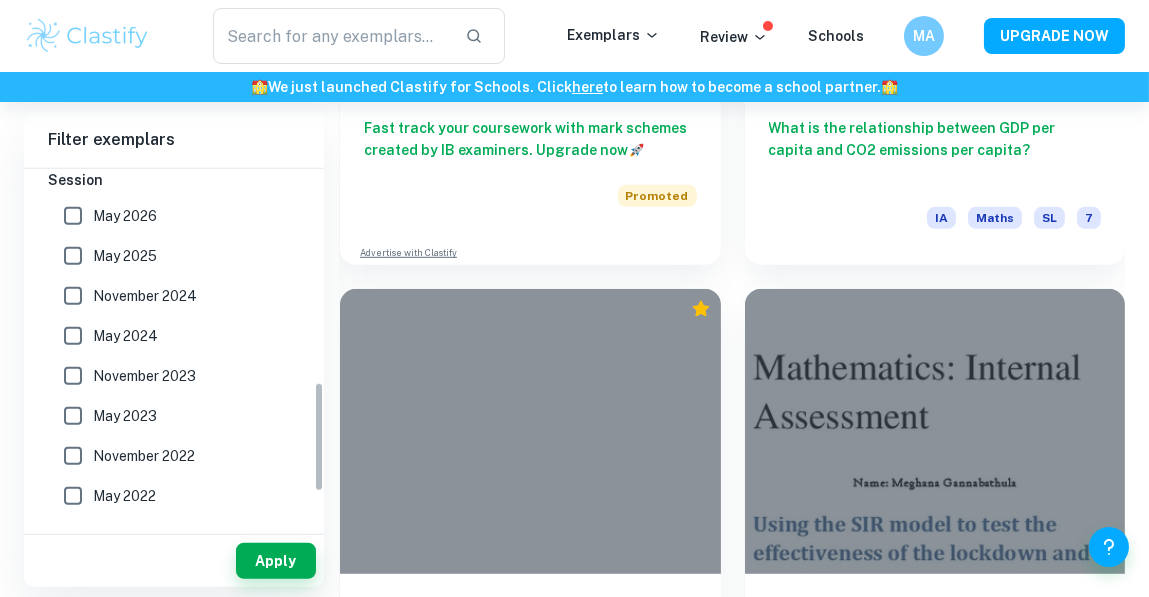 click on "May 2026" at bounding box center [73, 216] 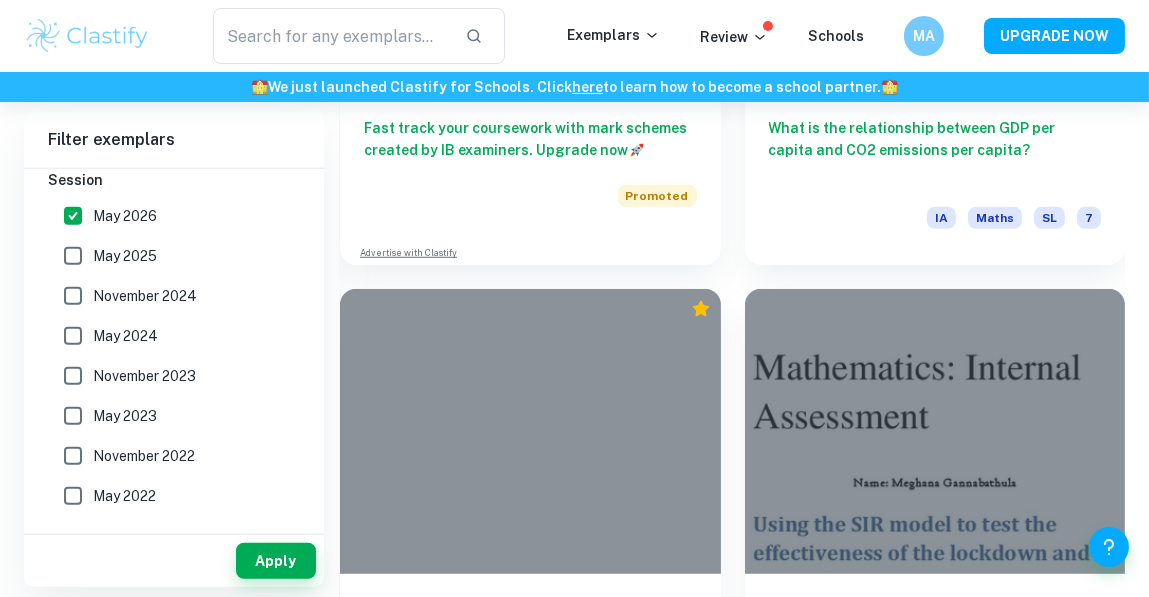 click on "May 2025" at bounding box center (73, 256) 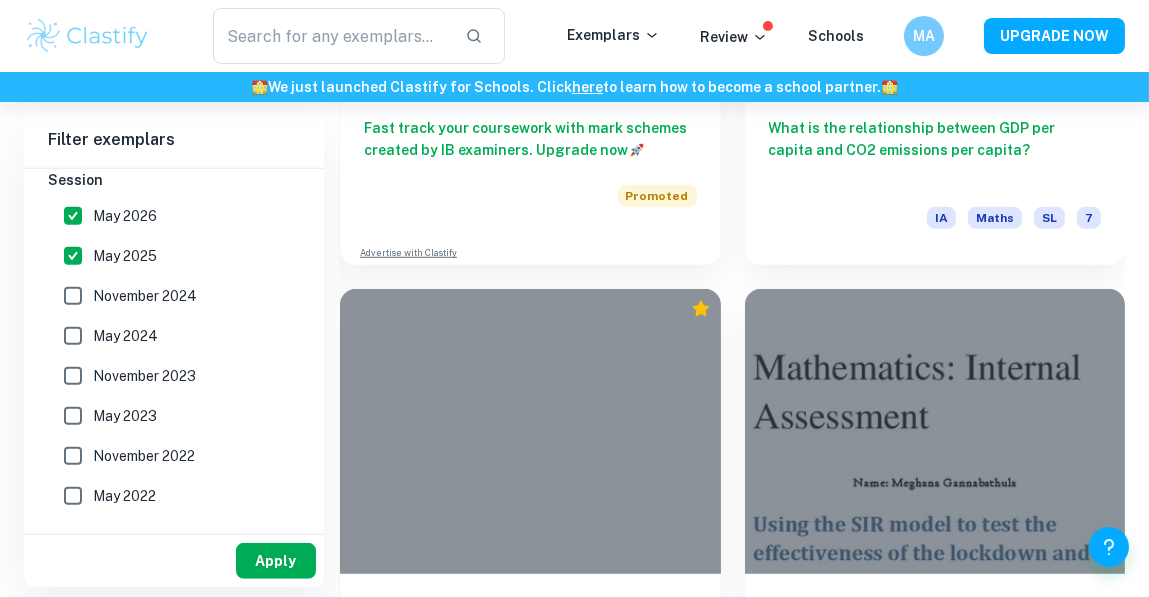 click on "Apply" at bounding box center [276, 561] 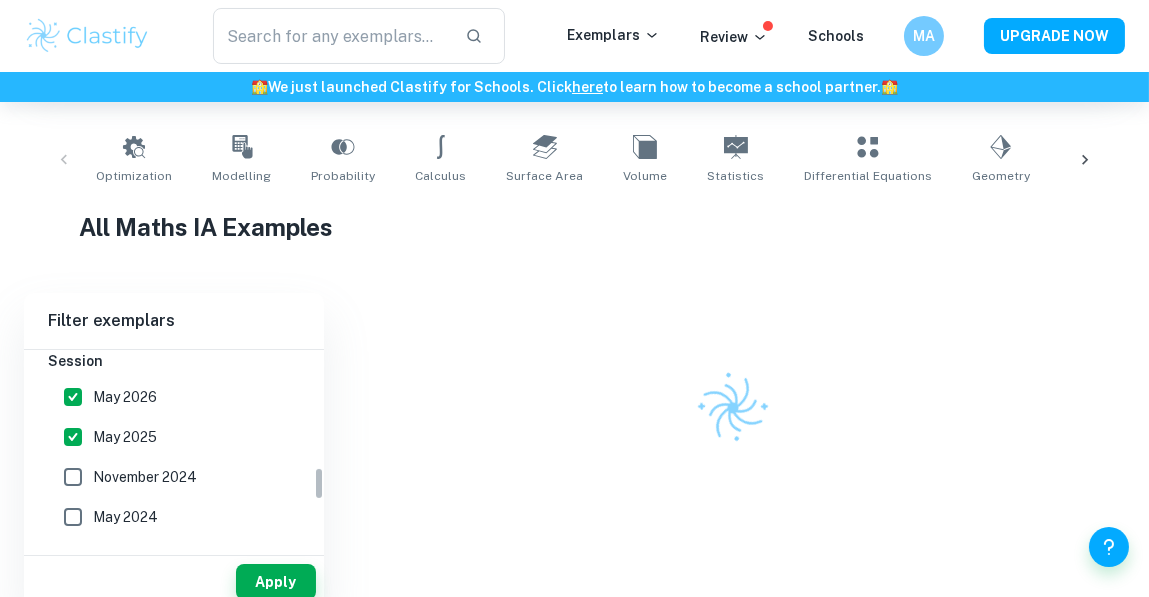 scroll, scrollTop: 376, scrollLeft: 0, axis: vertical 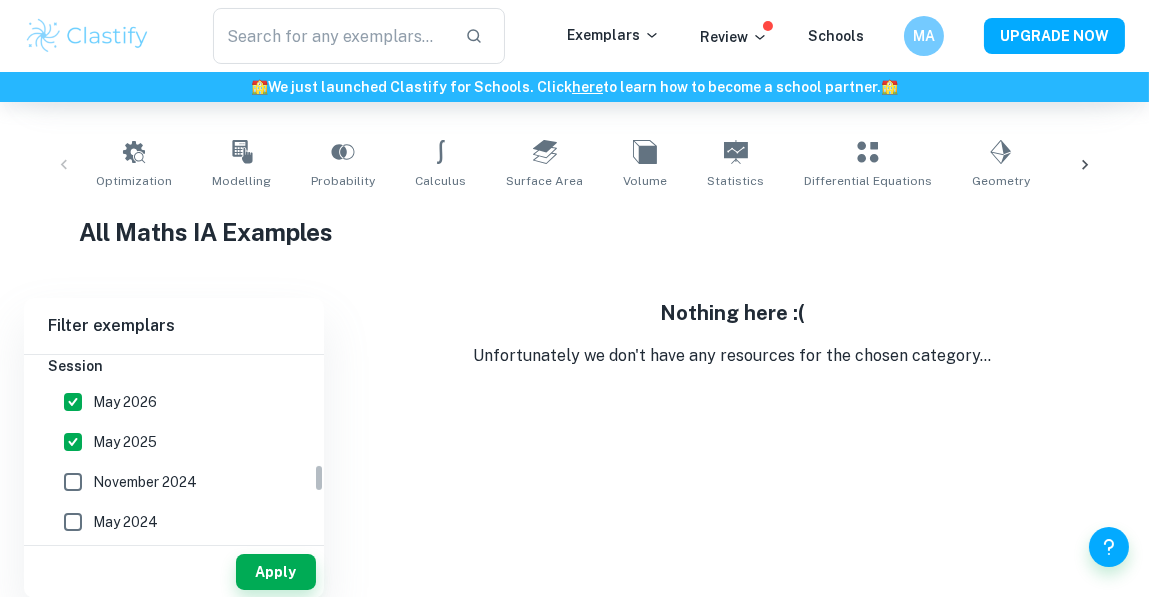 click on "May 2026" at bounding box center (73, 402) 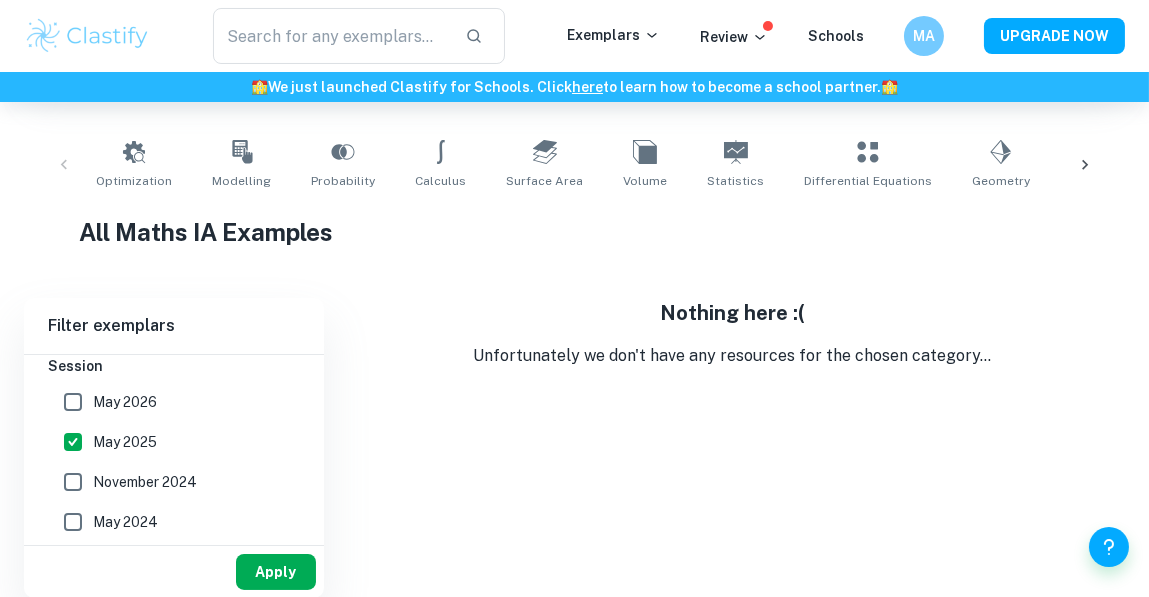 click on "Apply" at bounding box center [276, 572] 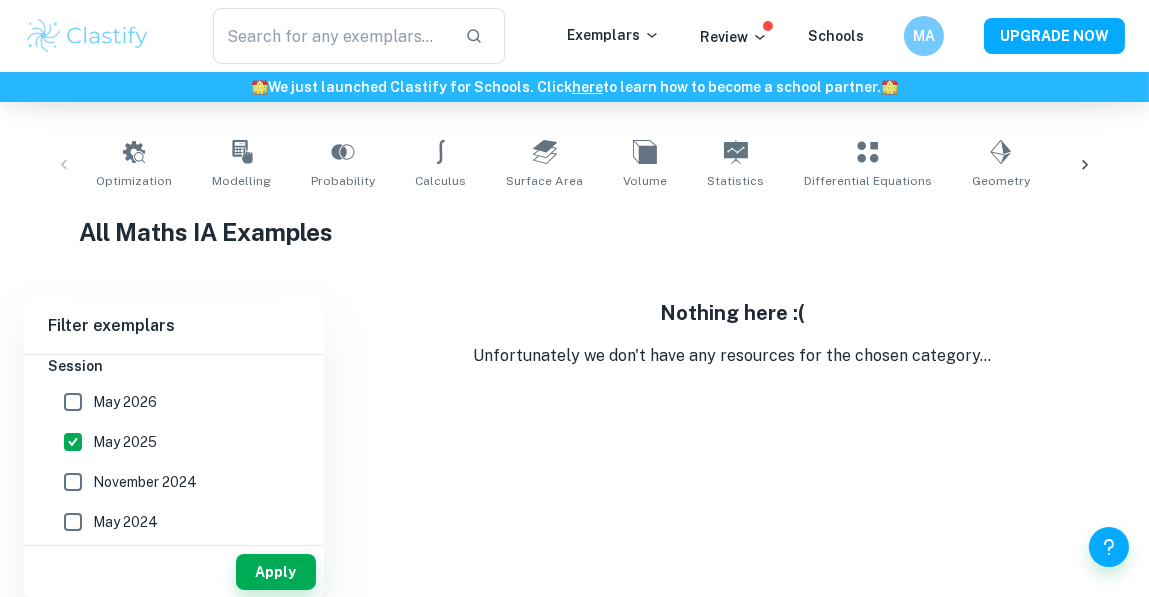 click on "May 2025" at bounding box center [73, 442] 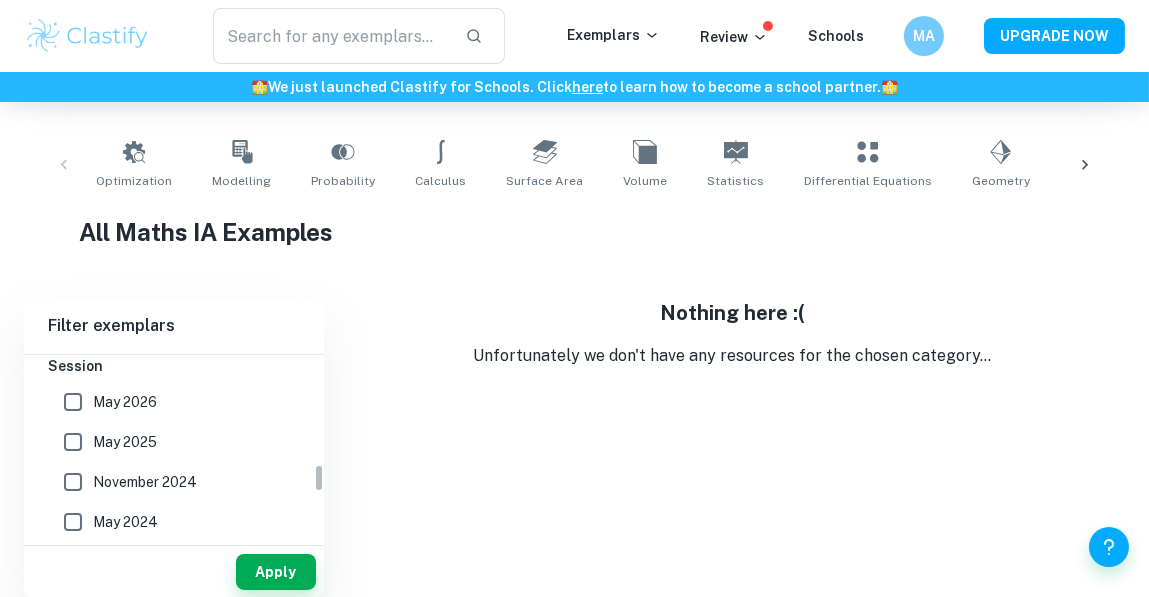 click on "November 2024" at bounding box center [145, 482] 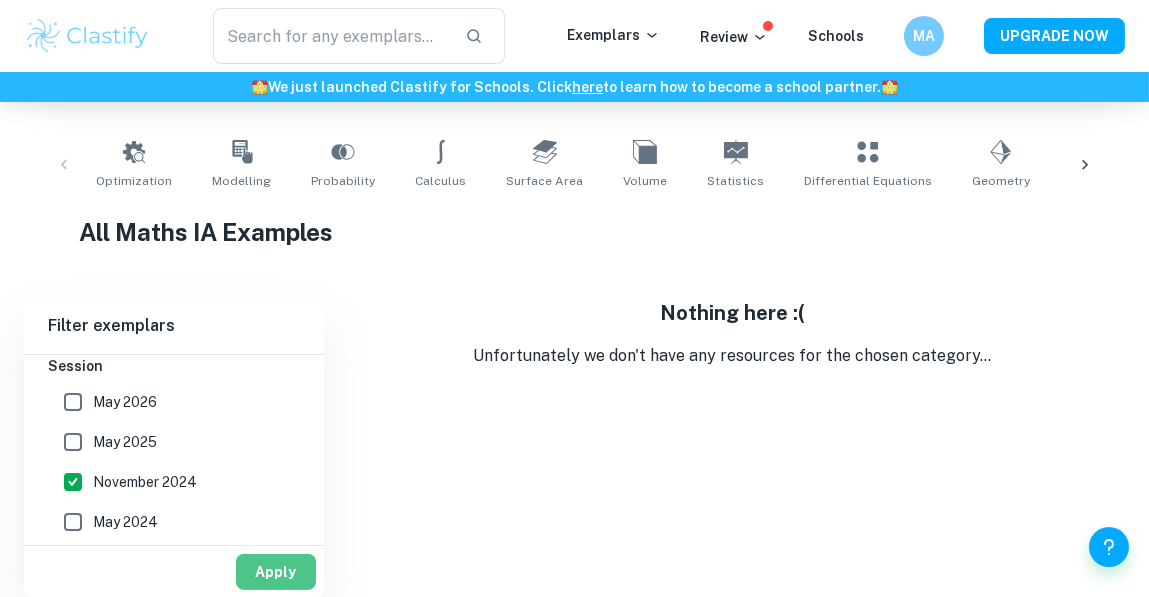 click on "Apply" at bounding box center [276, 572] 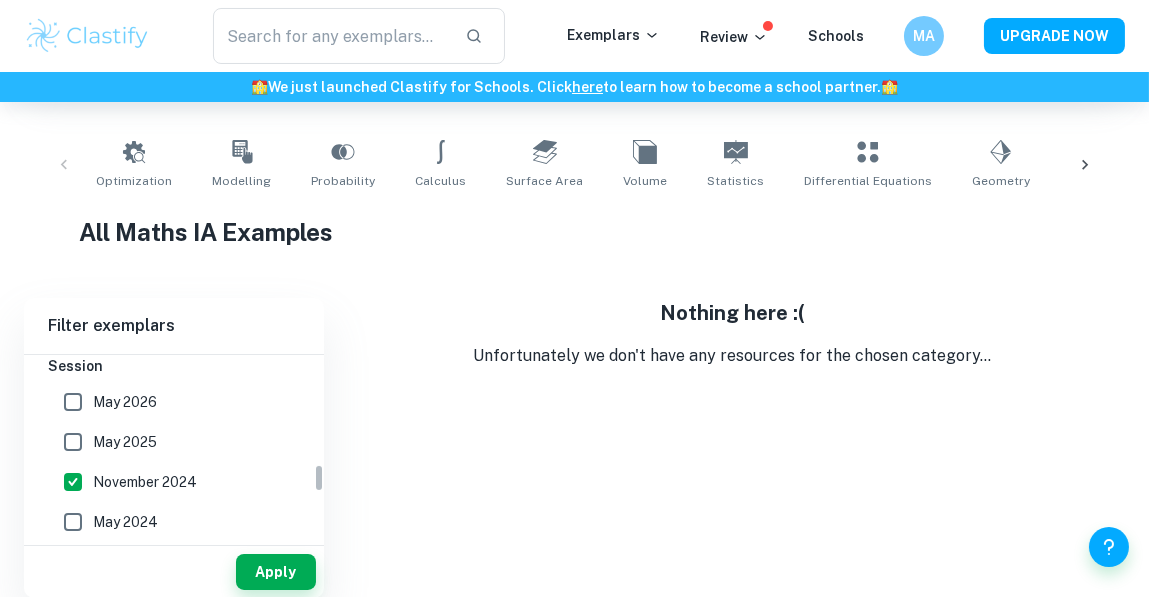 click on "November 2024" at bounding box center (73, 482) 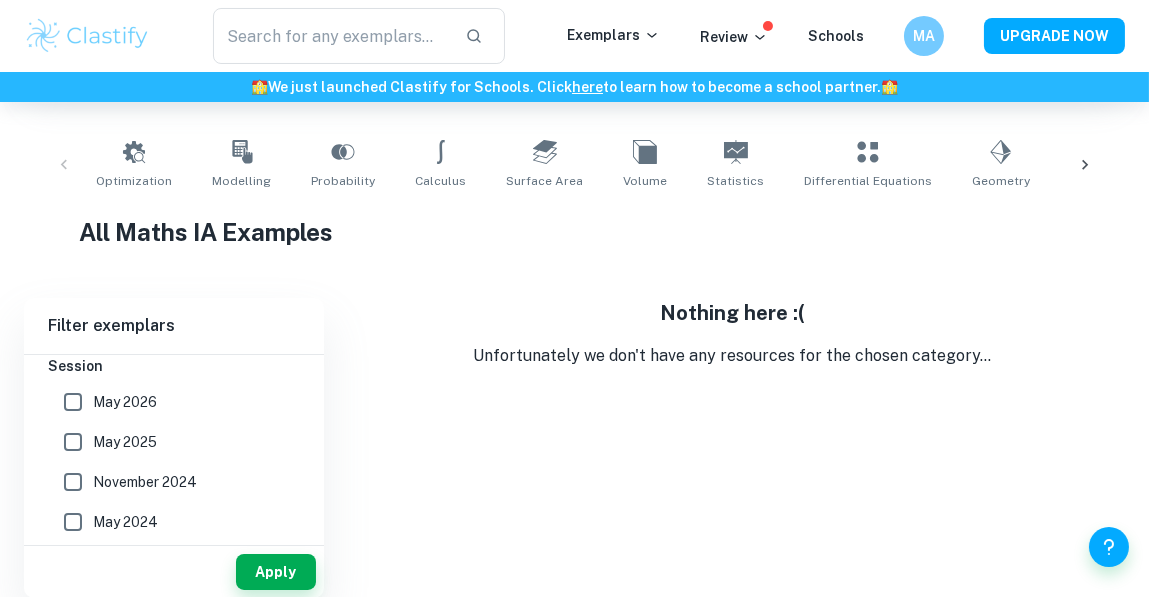 click on "May 2024" at bounding box center (73, 522) 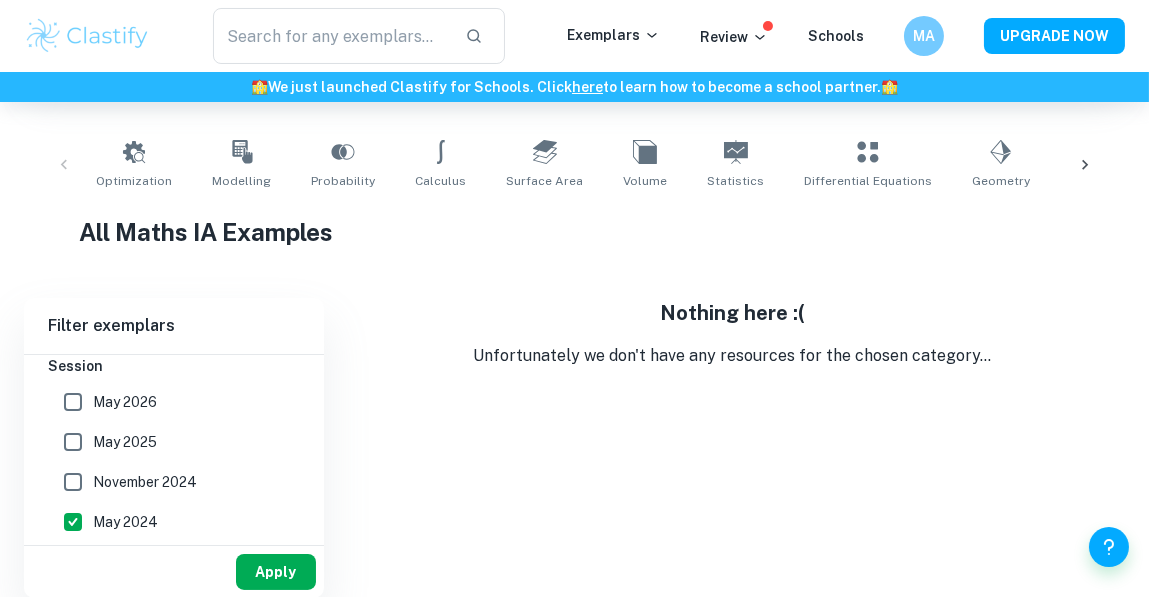 click on "Apply" at bounding box center (276, 572) 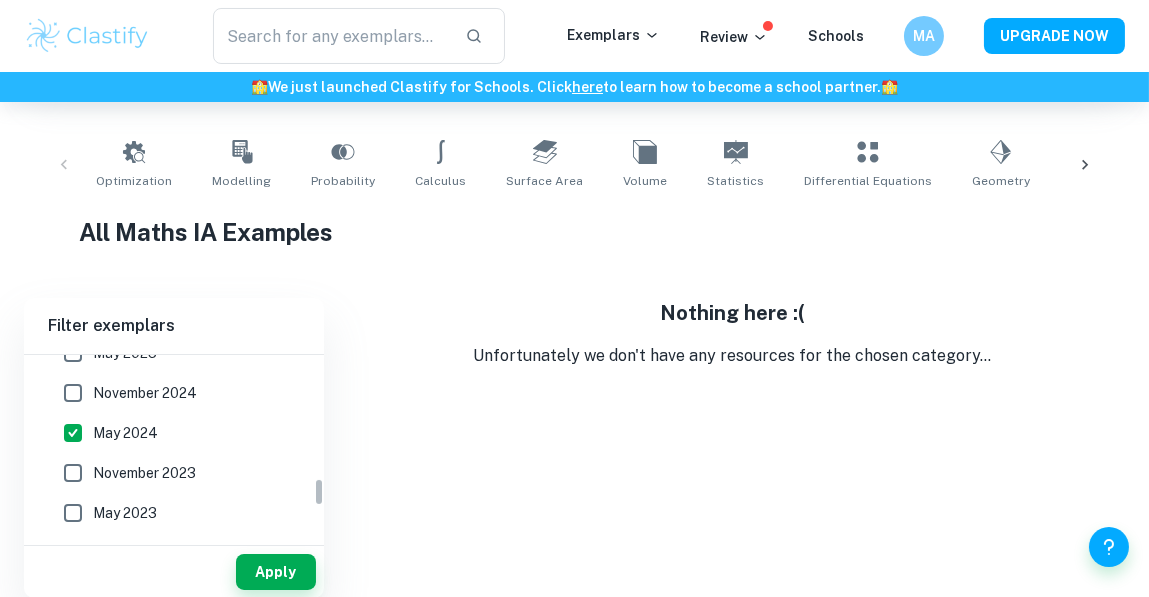scroll, scrollTop: 780, scrollLeft: 0, axis: vertical 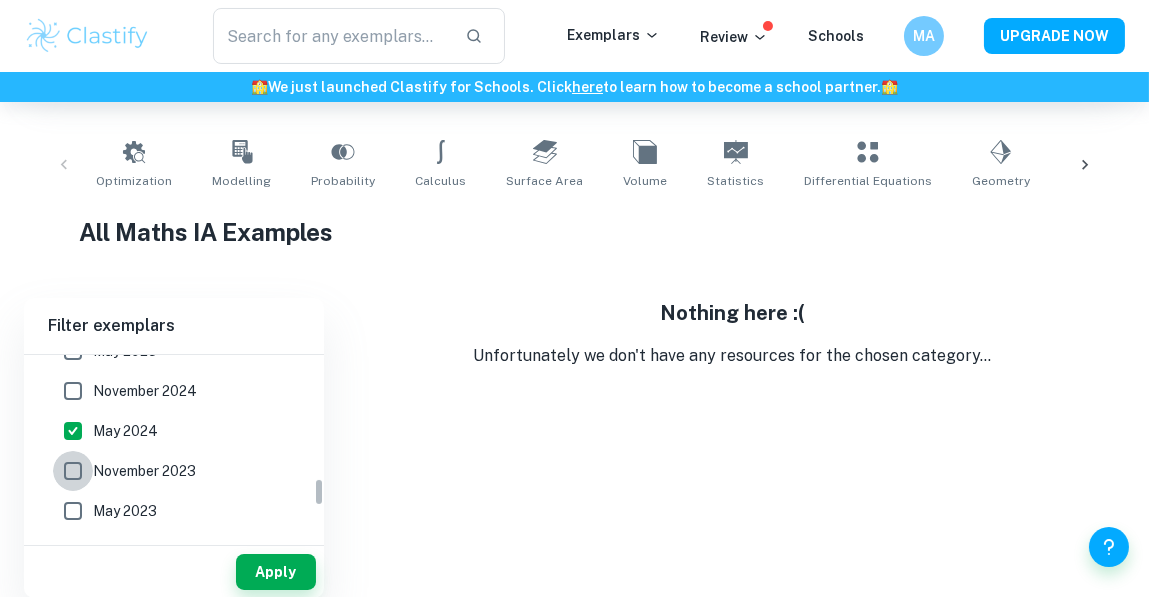 click on "November 2023" at bounding box center (73, 471) 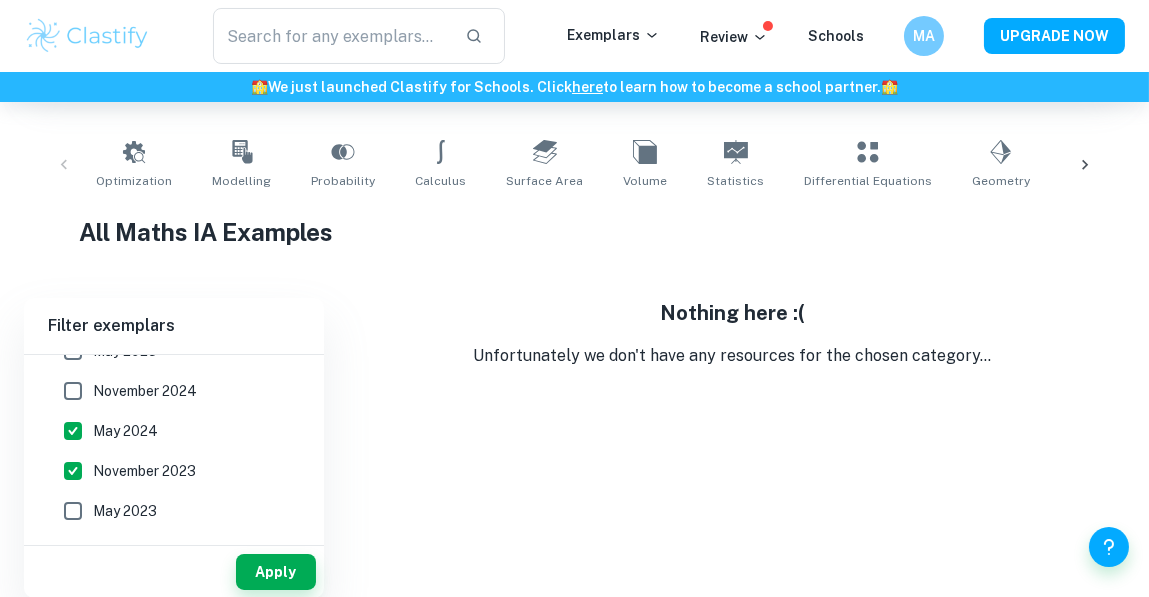 click on "May 2024" at bounding box center (125, 431) 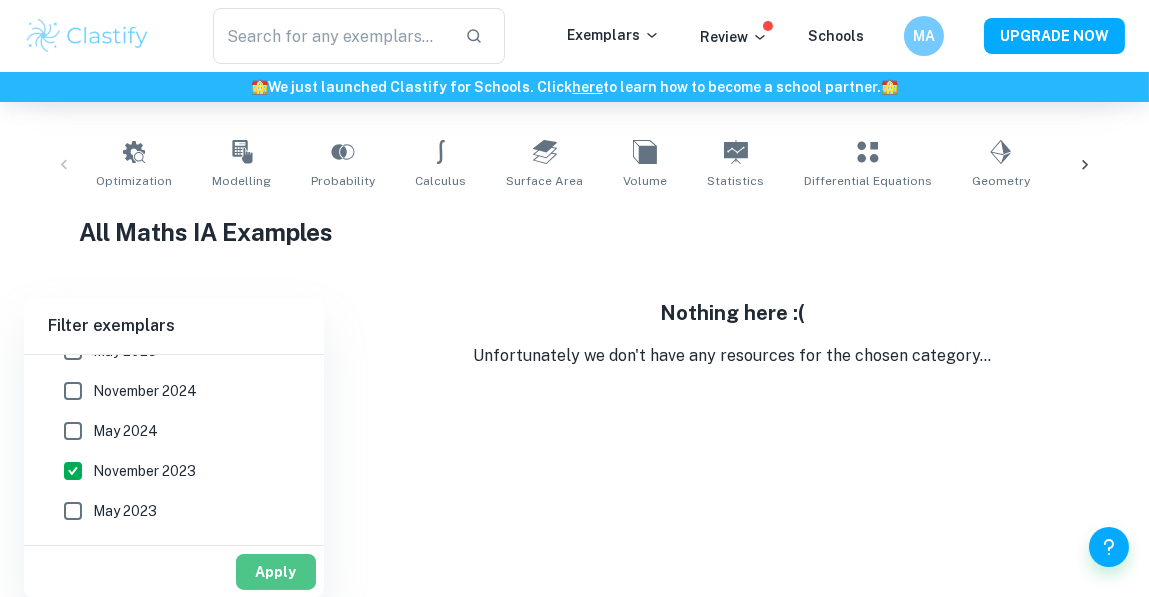 click on "Apply" at bounding box center [276, 572] 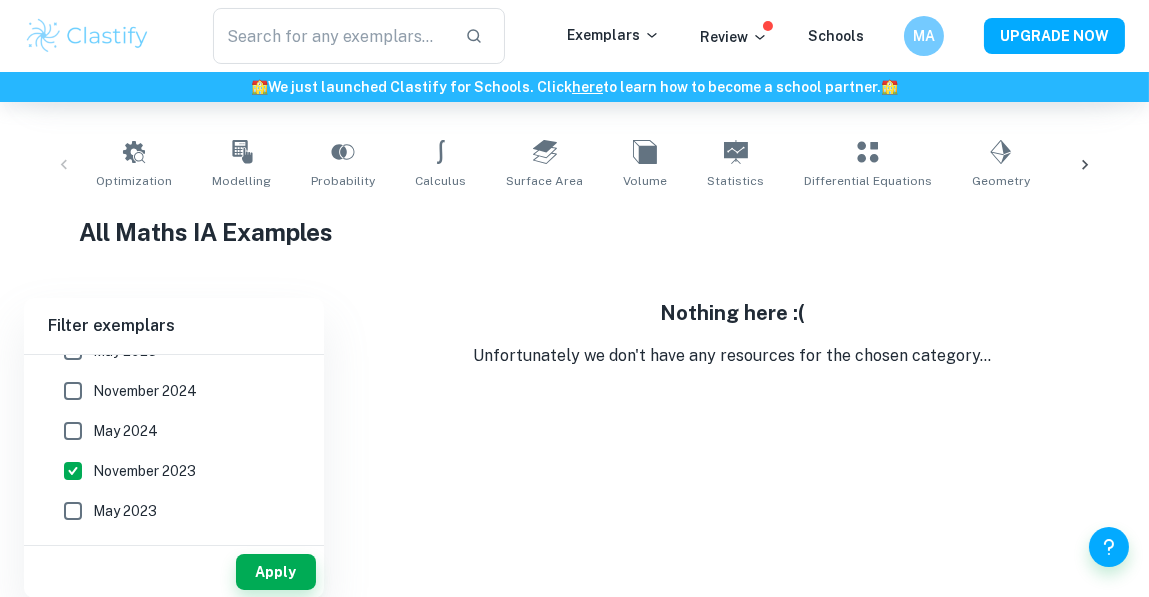 click on "May 2023" at bounding box center [125, 511] 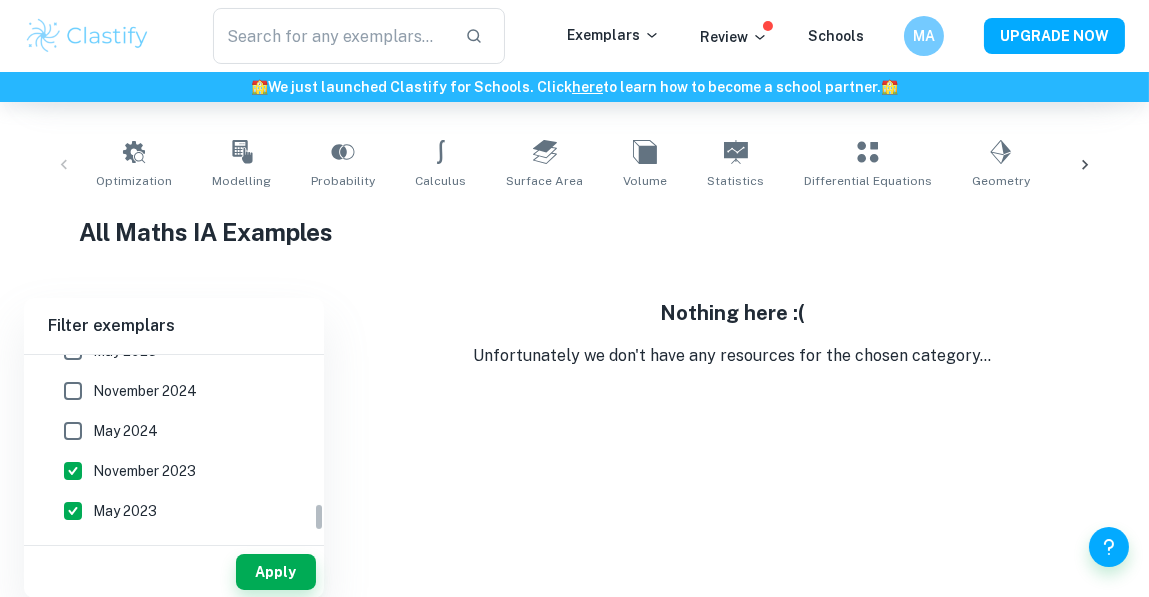 scroll, scrollTop: 935, scrollLeft: 0, axis: vertical 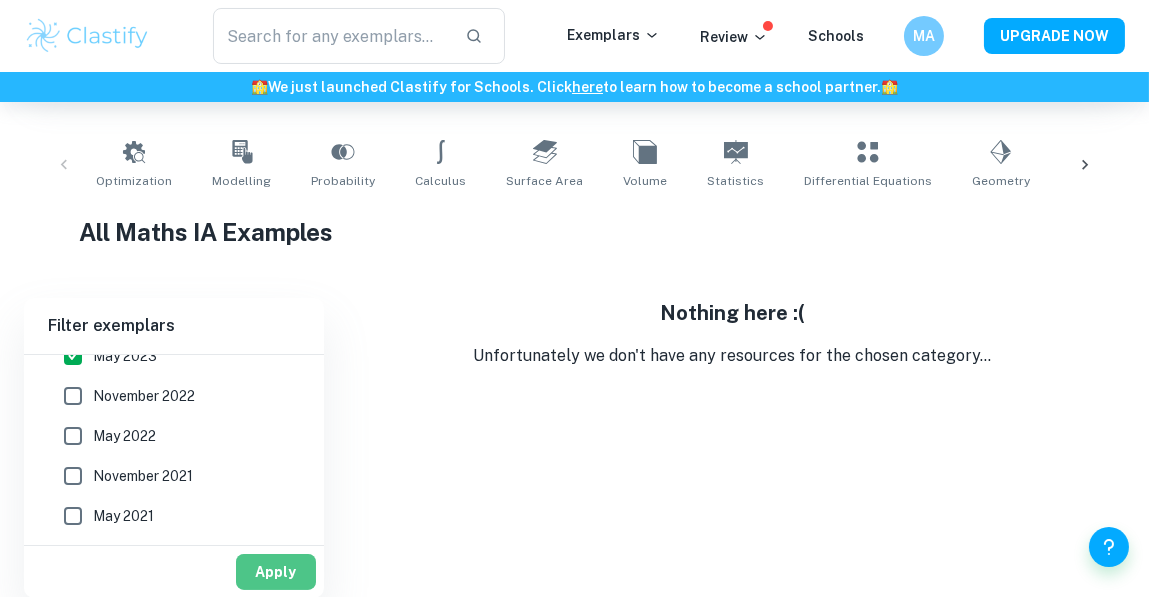 click on "Apply" at bounding box center (276, 572) 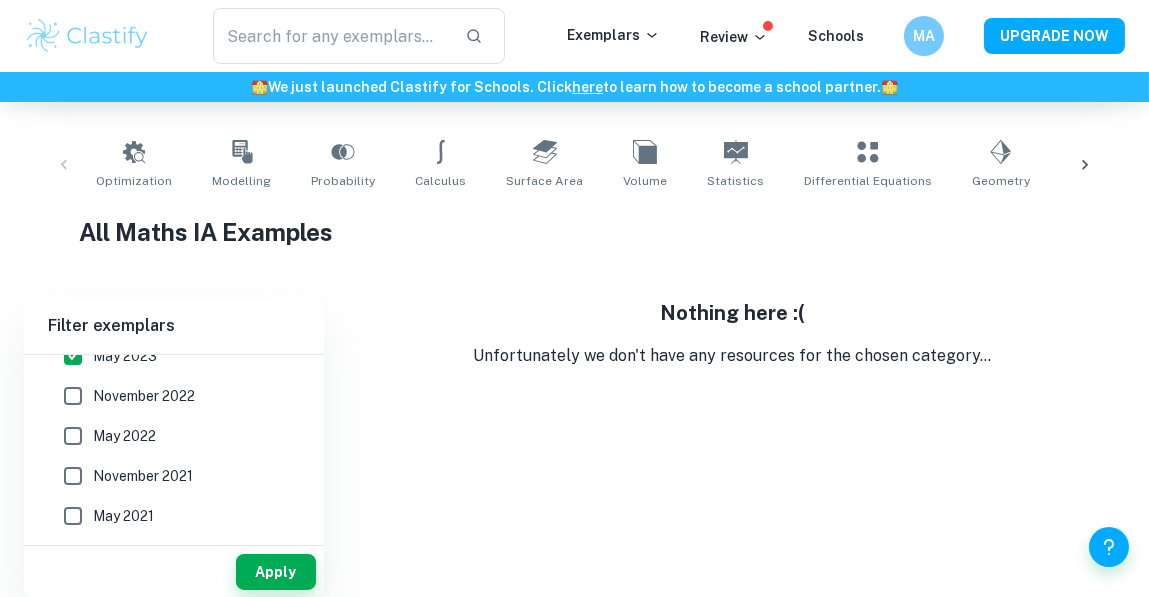 click on "November 2022" at bounding box center [168, 396] 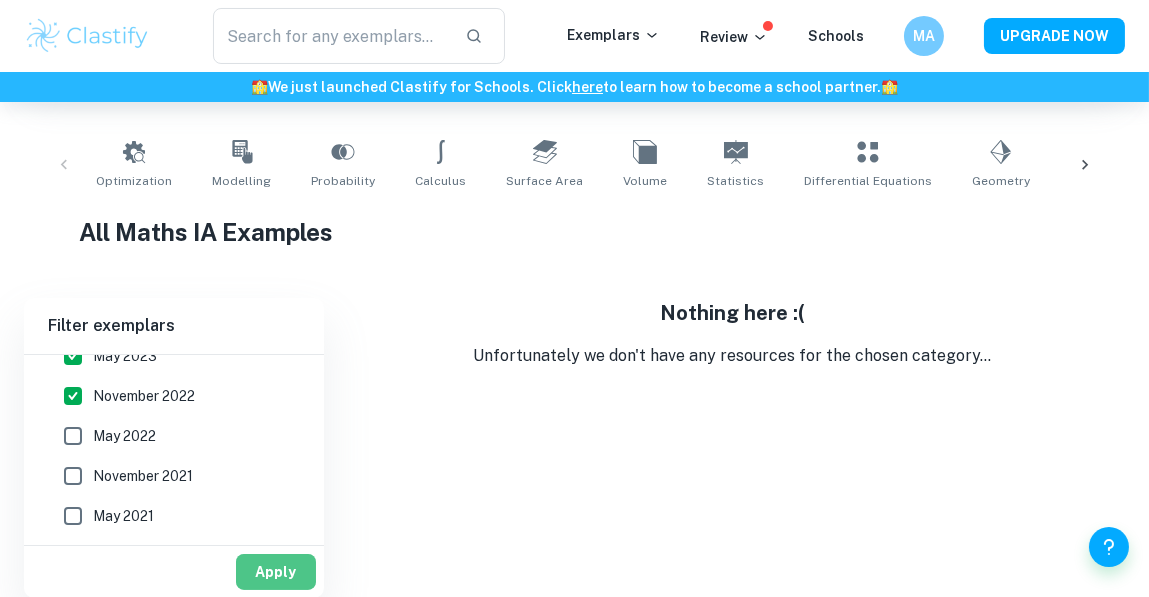 click on "Apply" at bounding box center (276, 572) 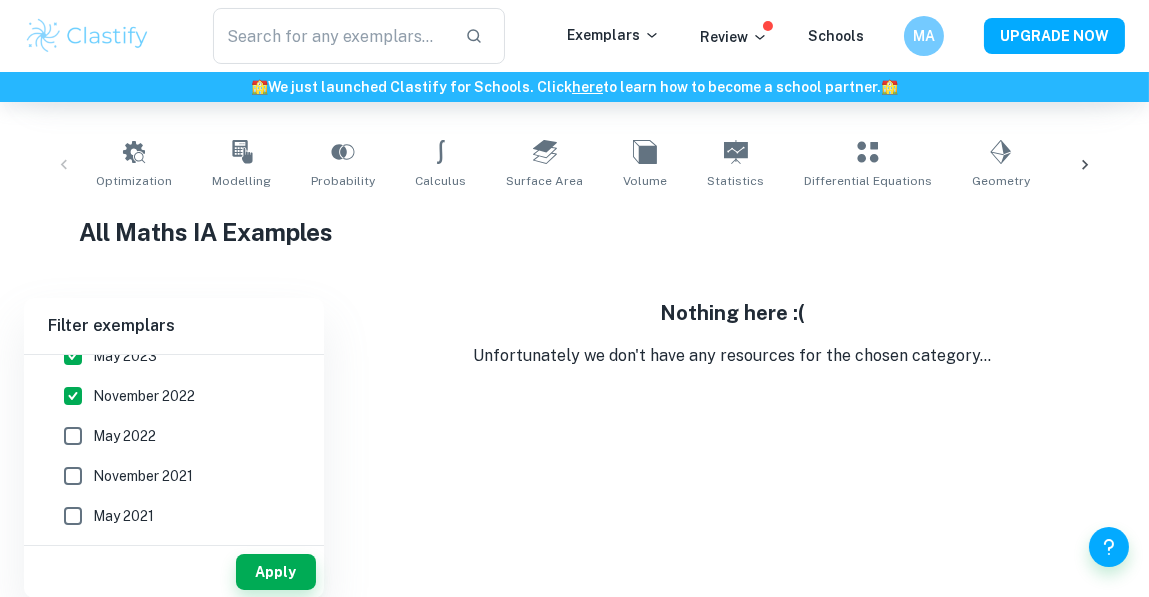 click on "May 2022" at bounding box center (124, 436) 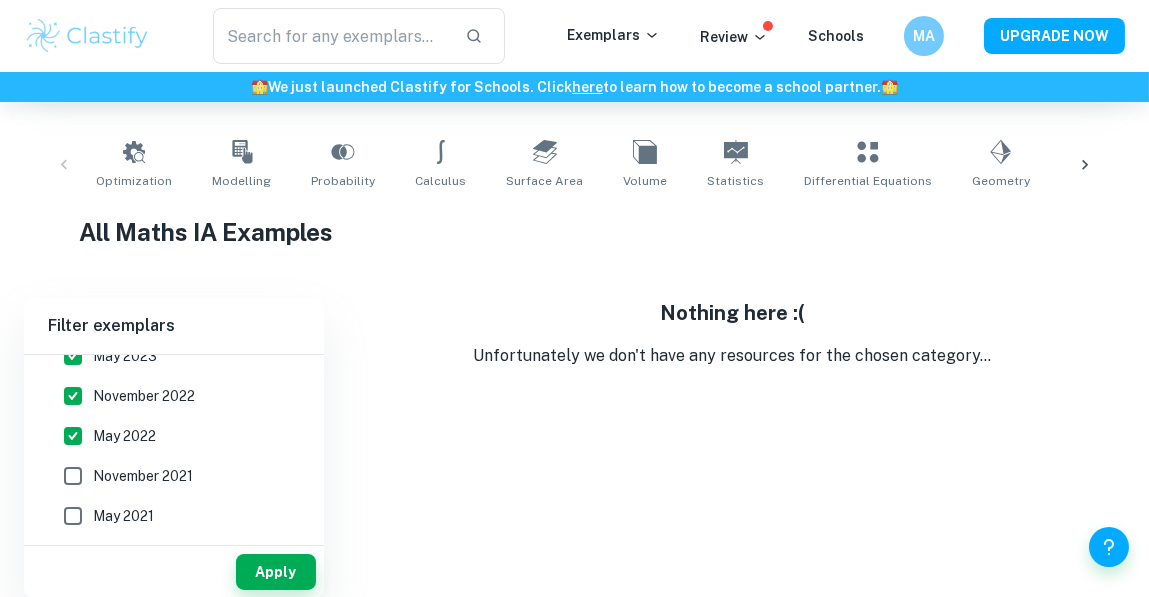 click on "Apply" at bounding box center [174, 572] 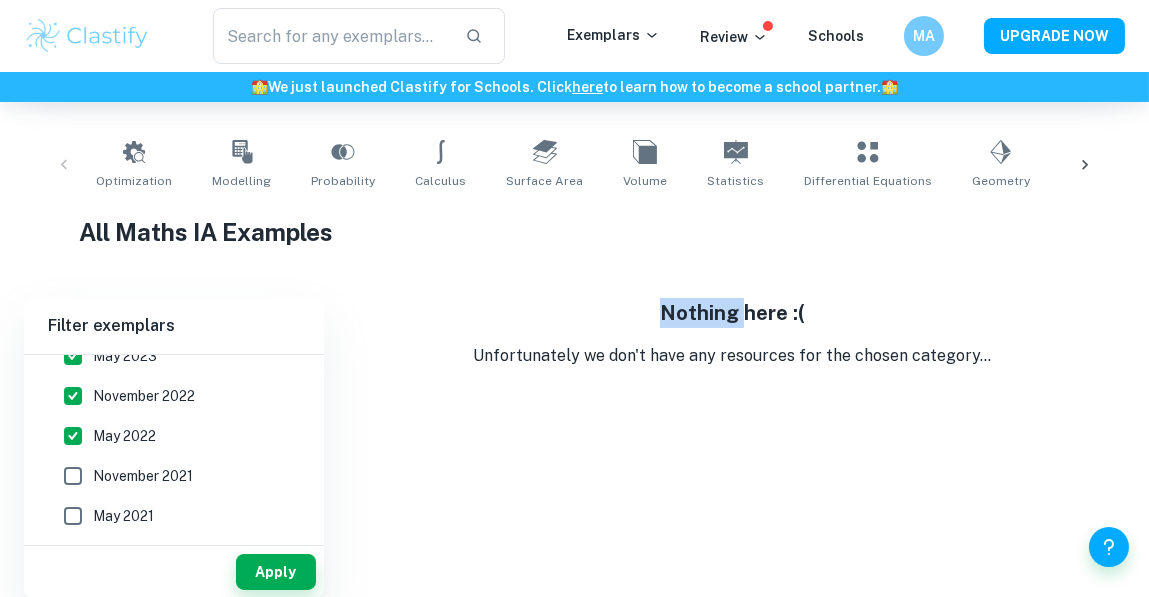click on "Apply" at bounding box center [174, 572] 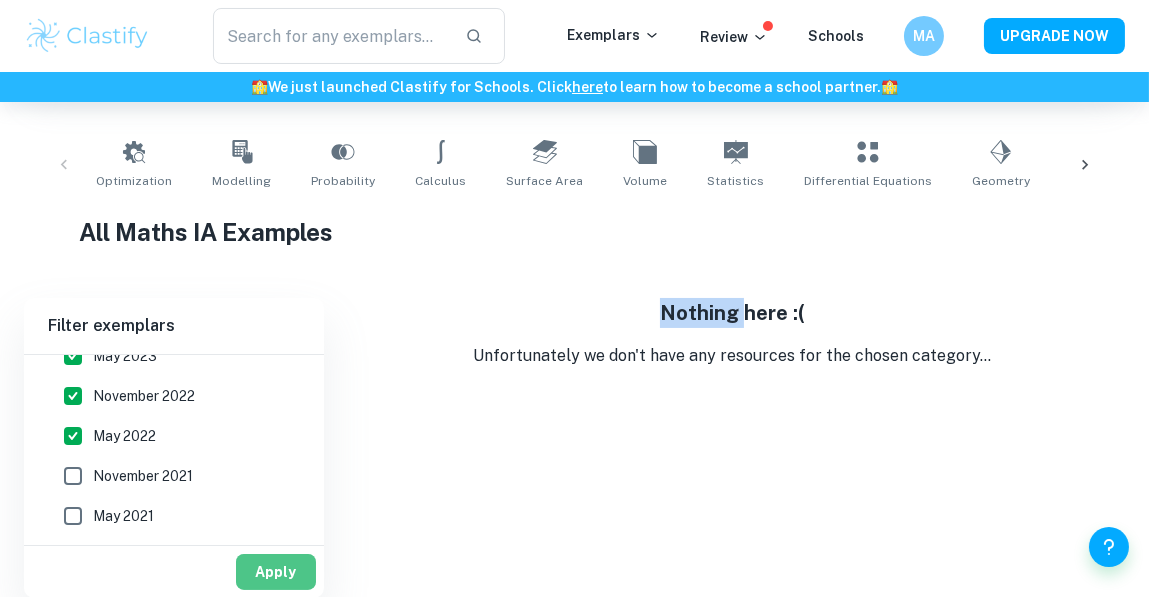 click on "Apply" at bounding box center (276, 572) 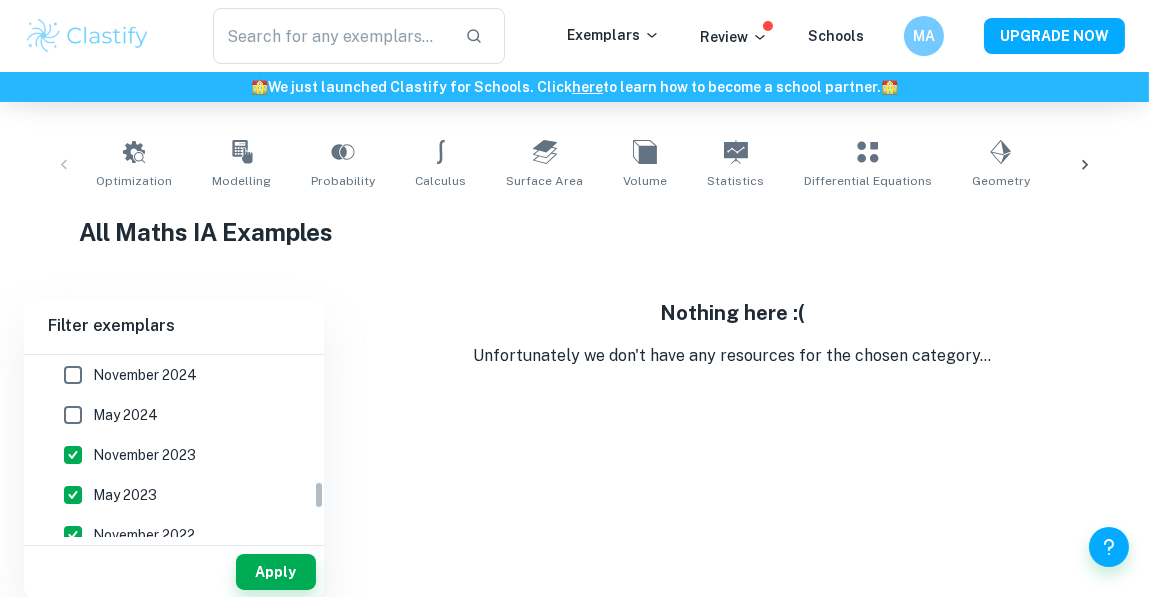 scroll, scrollTop: 796, scrollLeft: 0, axis: vertical 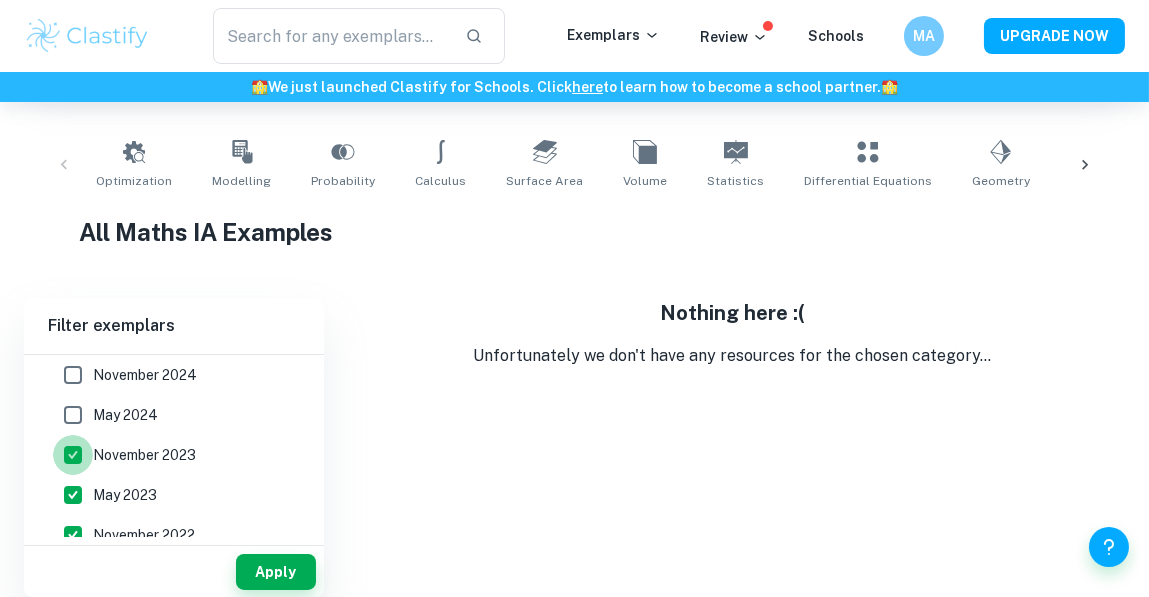 click on "November 2023" at bounding box center (73, 455) 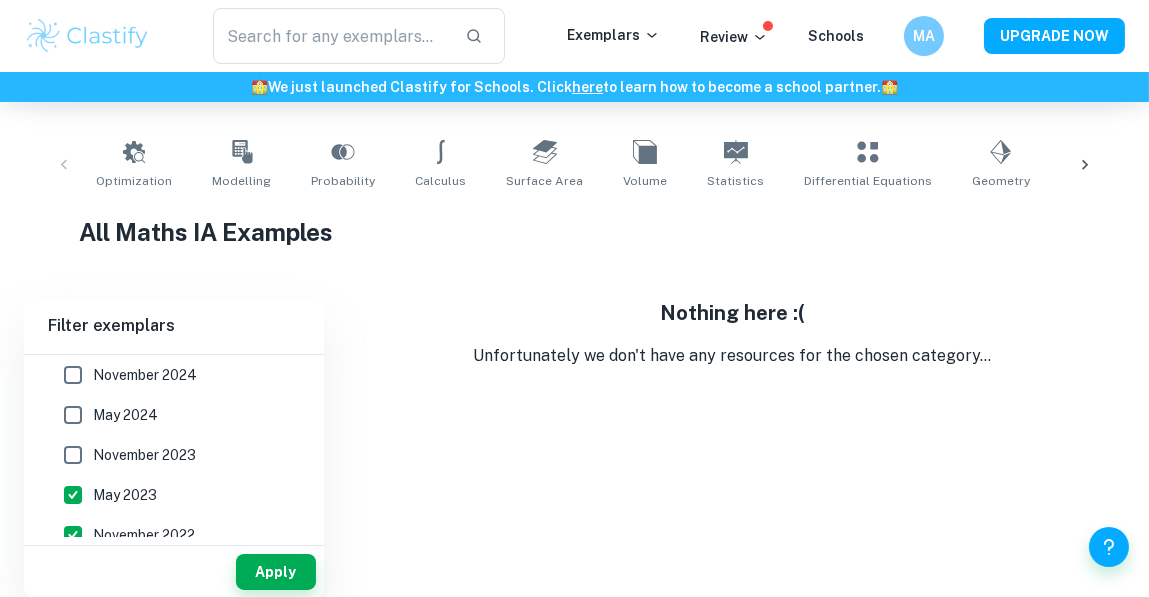 click on "May 2023" at bounding box center [73, 495] 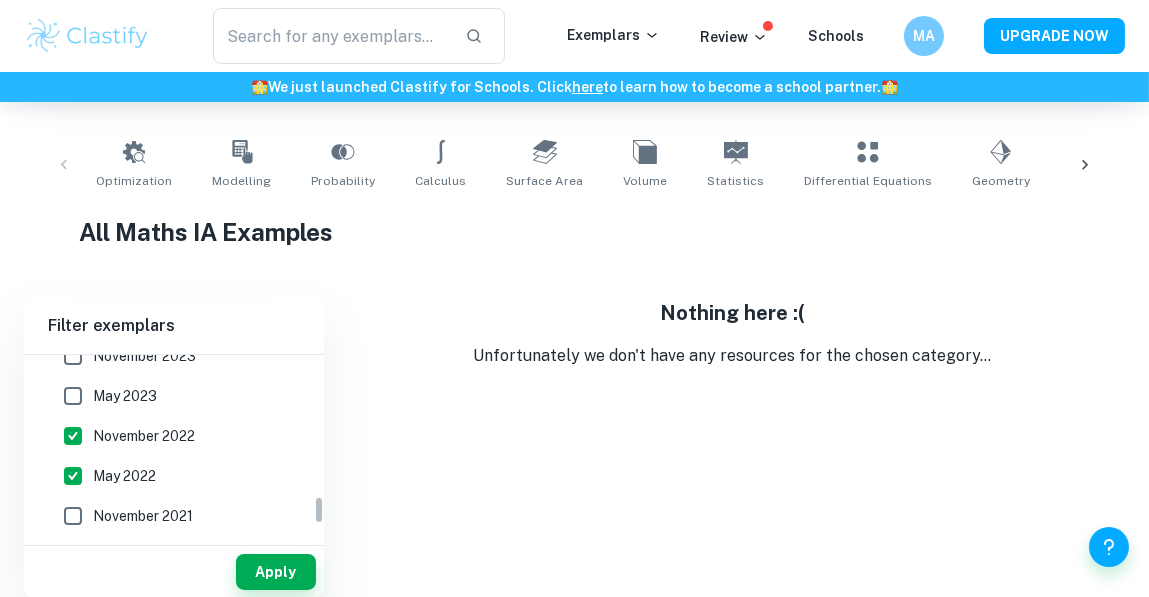 scroll, scrollTop: 896, scrollLeft: 0, axis: vertical 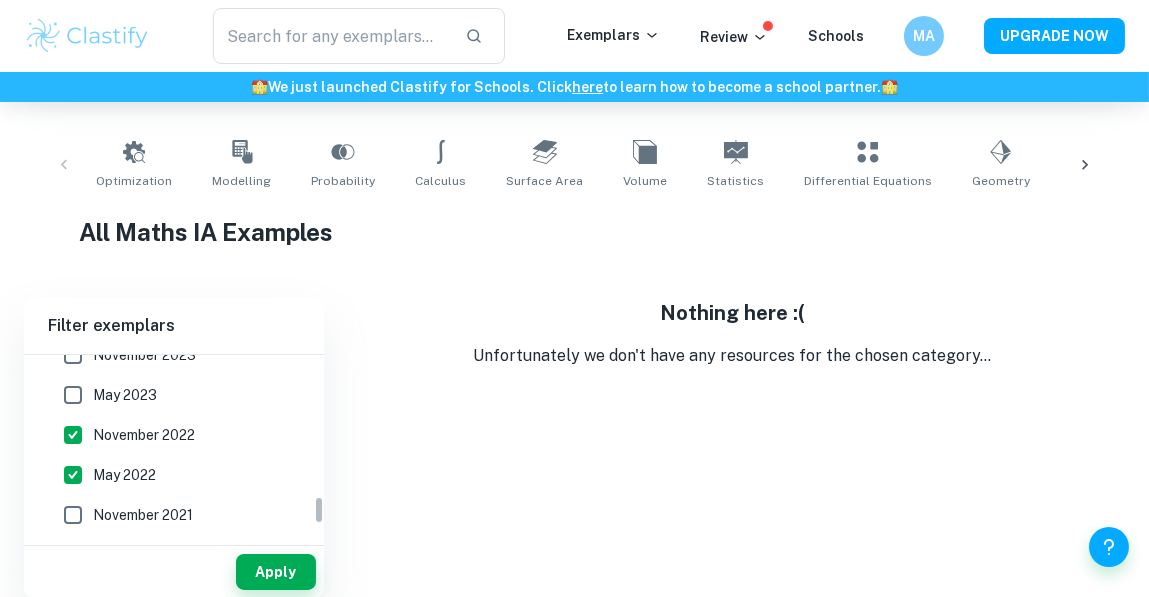 click on "May 2022" at bounding box center (73, 475) 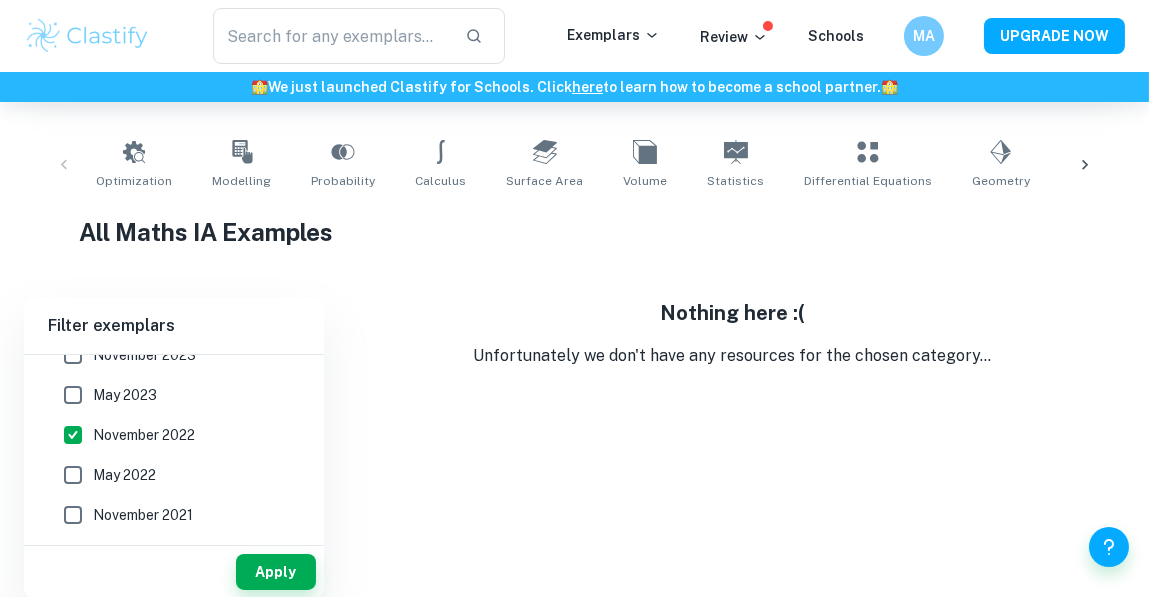 click on "November 2022" at bounding box center [73, 435] 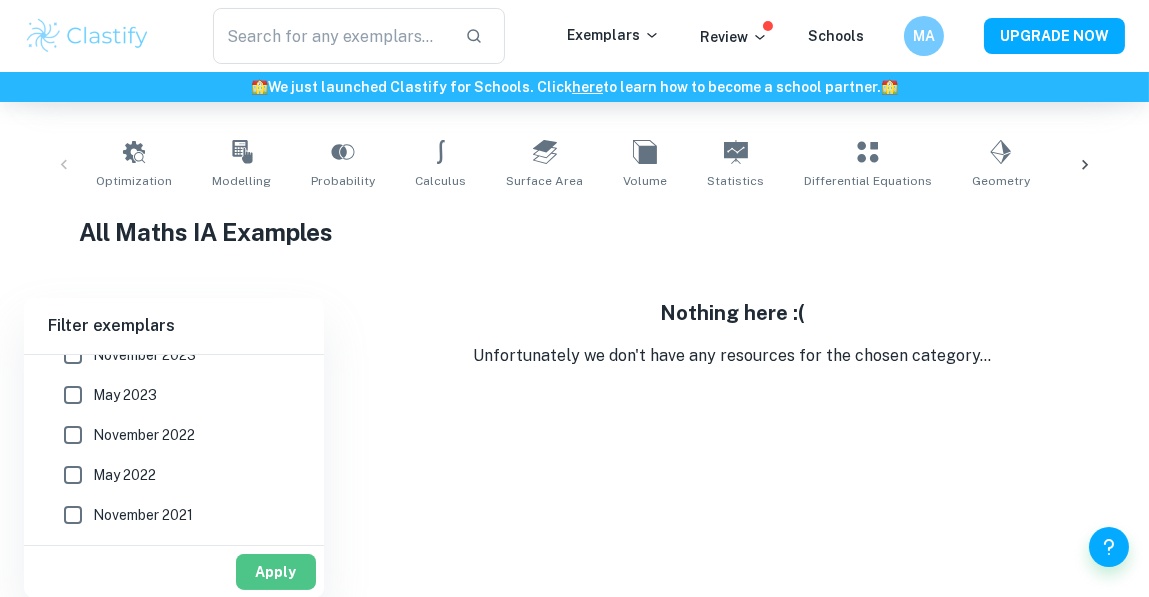click on "Apply" at bounding box center (276, 572) 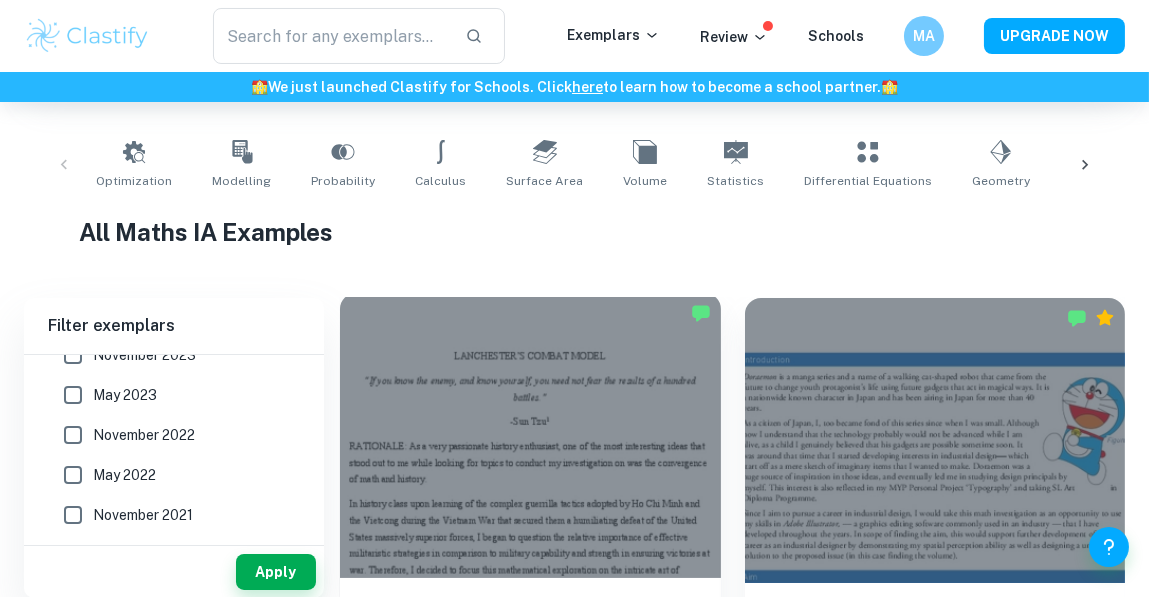 scroll, scrollTop: 736, scrollLeft: 0, axis: vertical 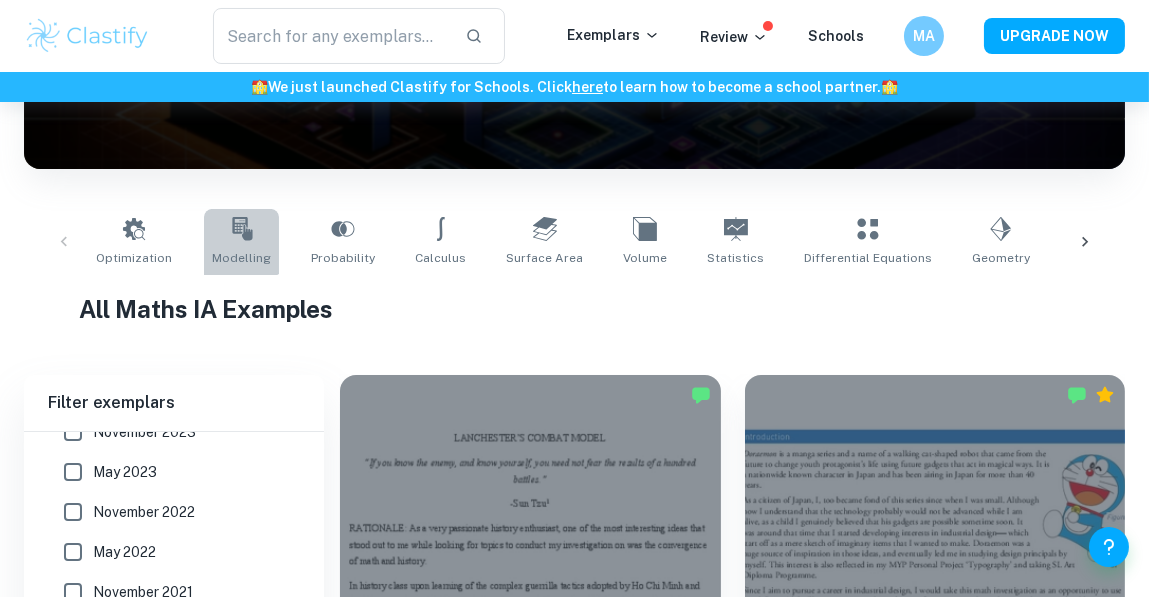 click on "Modelling" at bounding box center [241, 242] 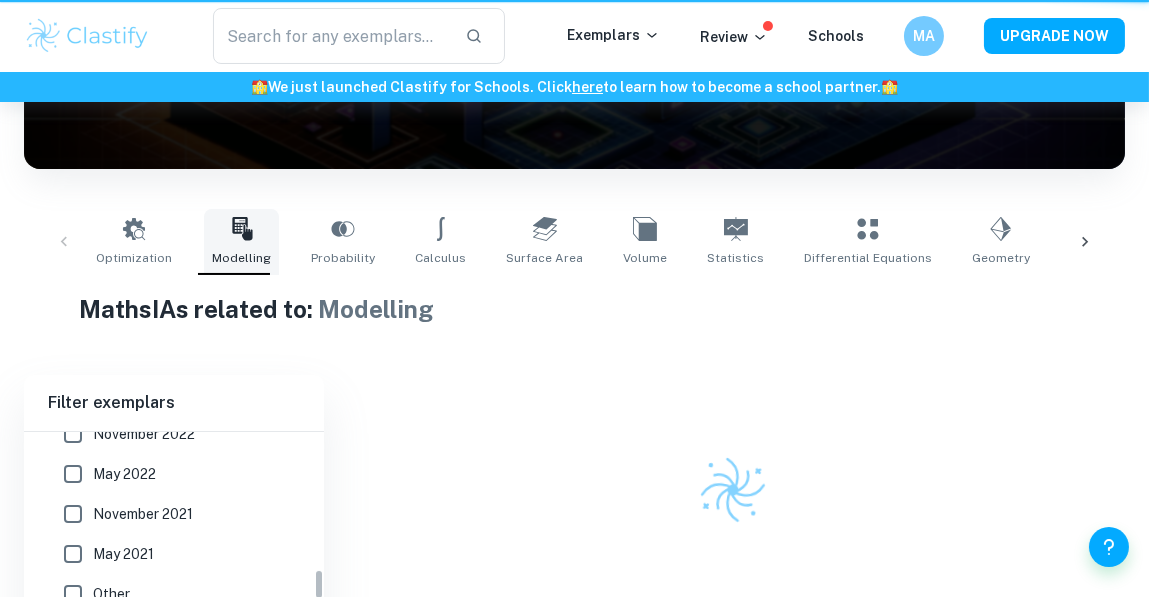 scroll, scrollTop: 0, scrollLeft: 0, axis: both 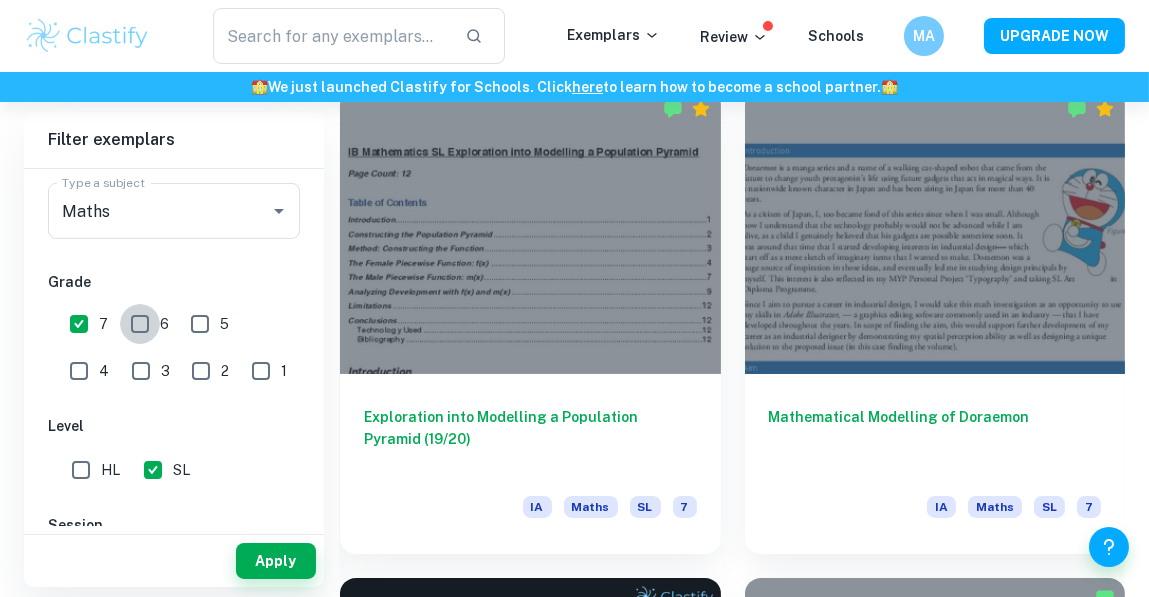 click on "6" at bounding box center [140, 324] 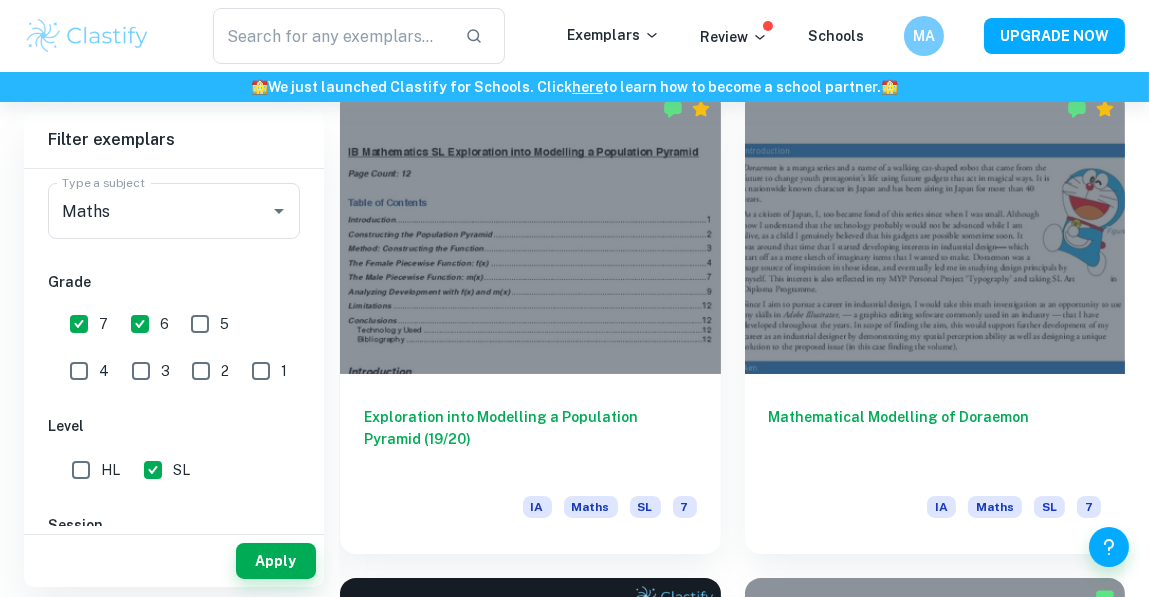 click on "5" at bounding box center (200, 324) 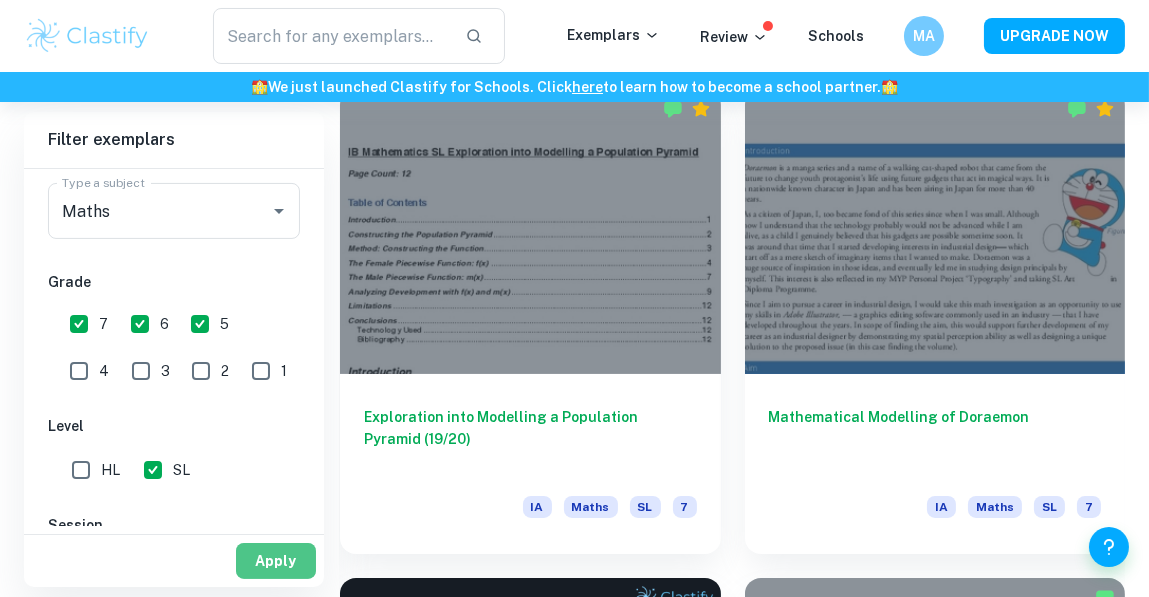 click on "Apply" at bounding box center (276, 561) 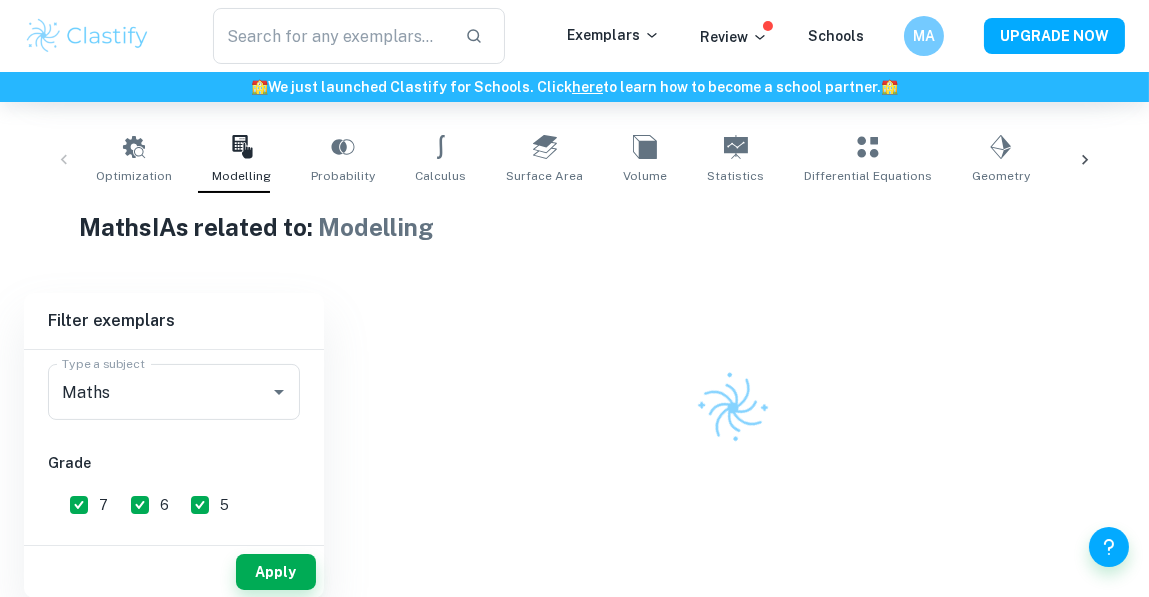 scroll, scrollTop: 376, scrollLeft: 0, axis: vertical 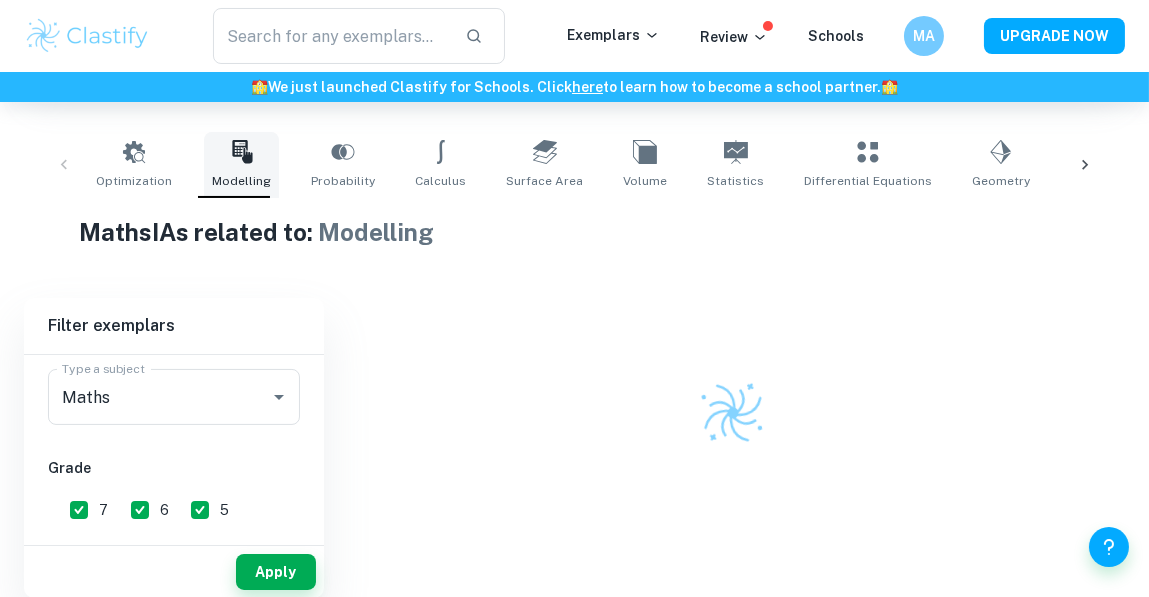 click on "Modelling" at bounding box center [241, 165] 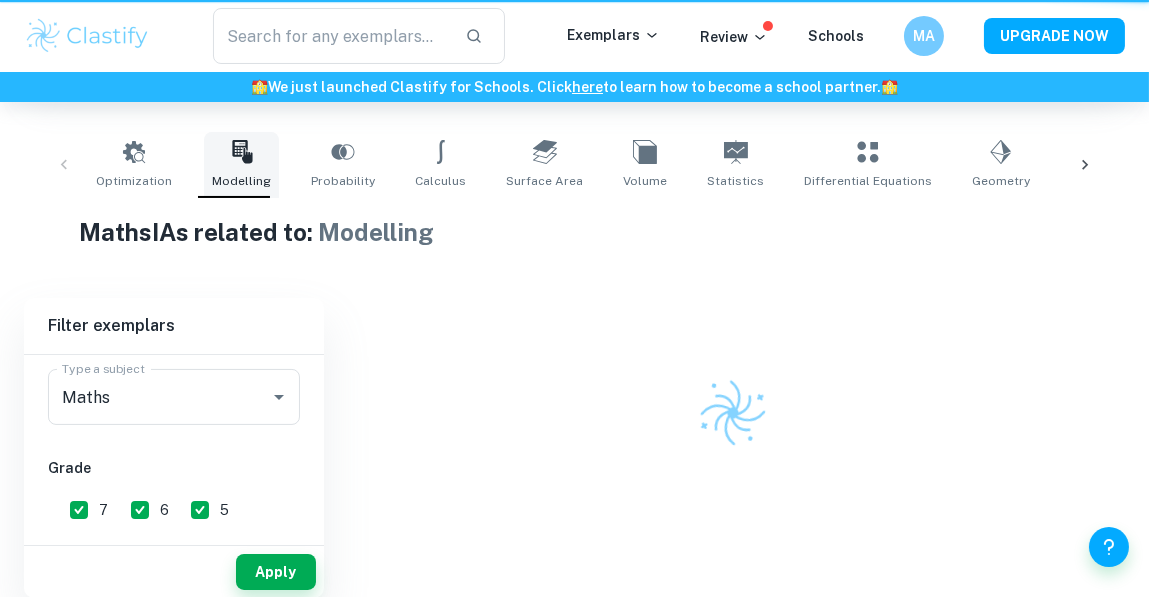 scroll, scrollTop: 0, scrollLeft: 0, axis: both 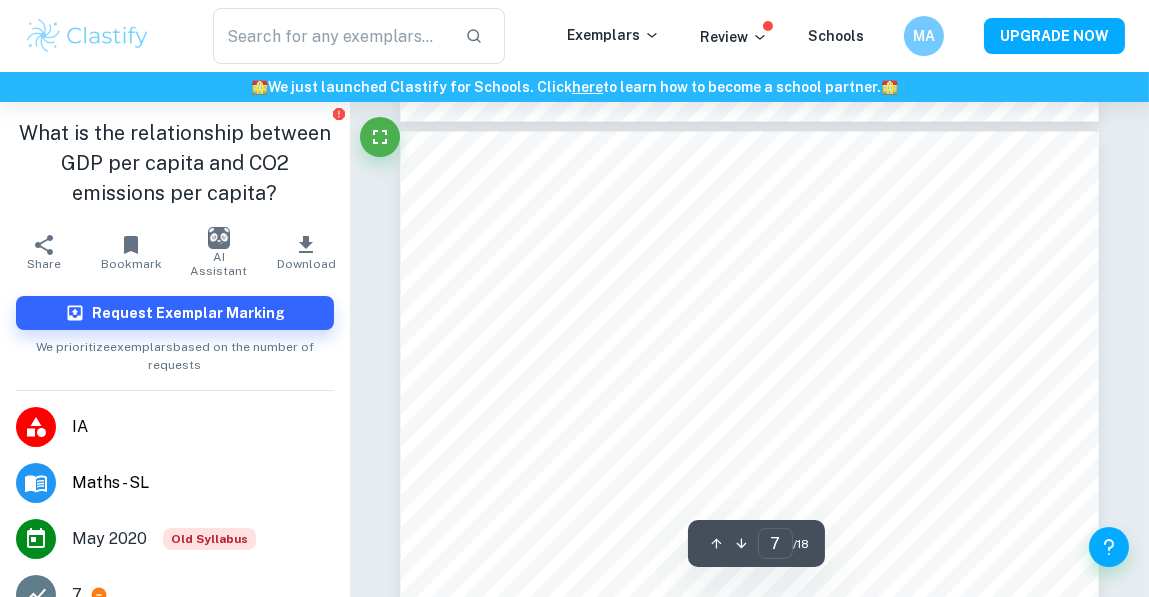 type on "6" 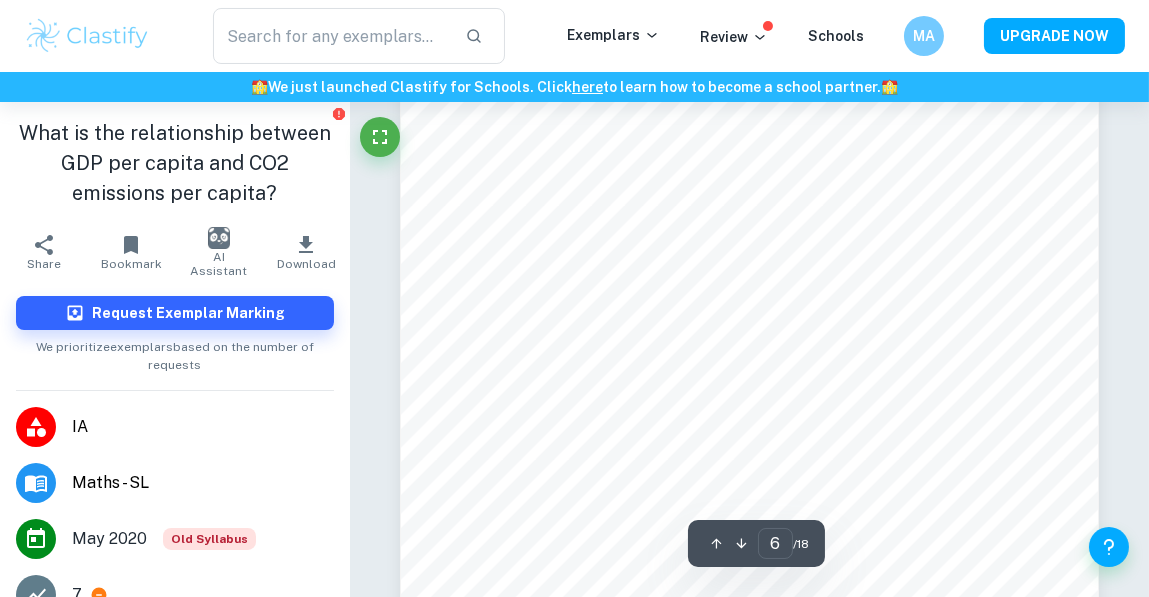 scroll, scrollTop: 5120, scrollLeft: 0, axis: vertical 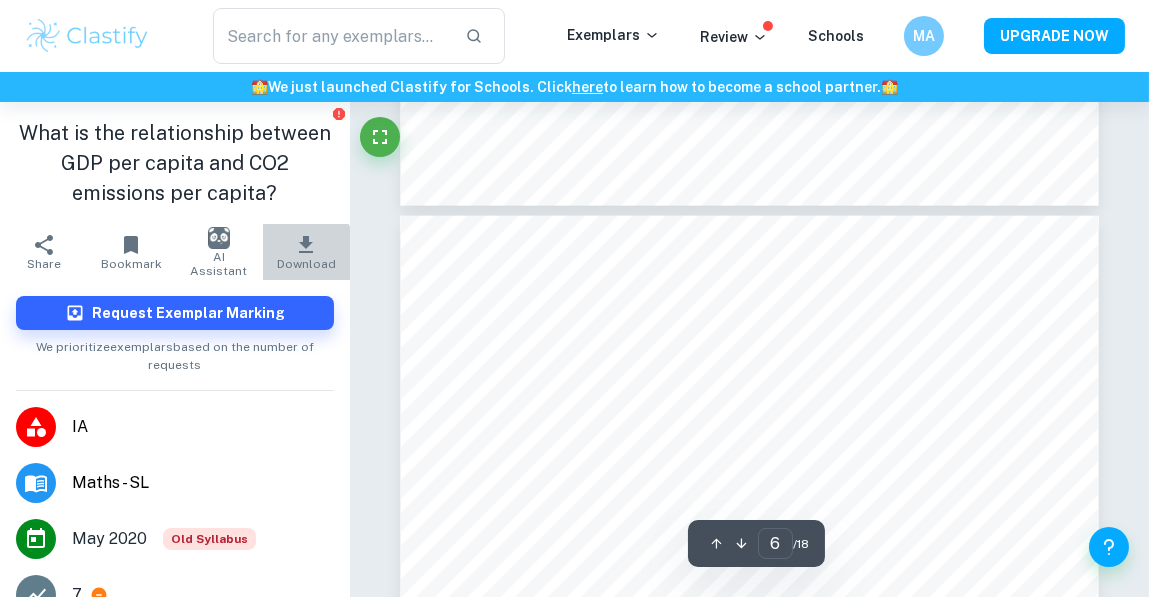 click 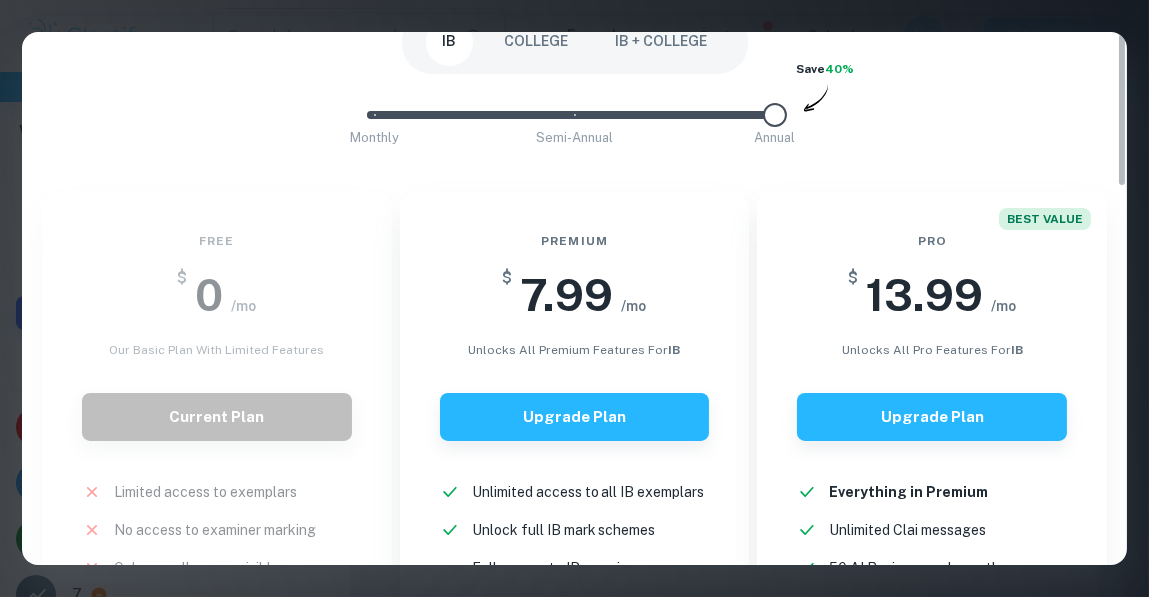 scroll, scrollTop: 0, scrollLeft: 0, axis: both 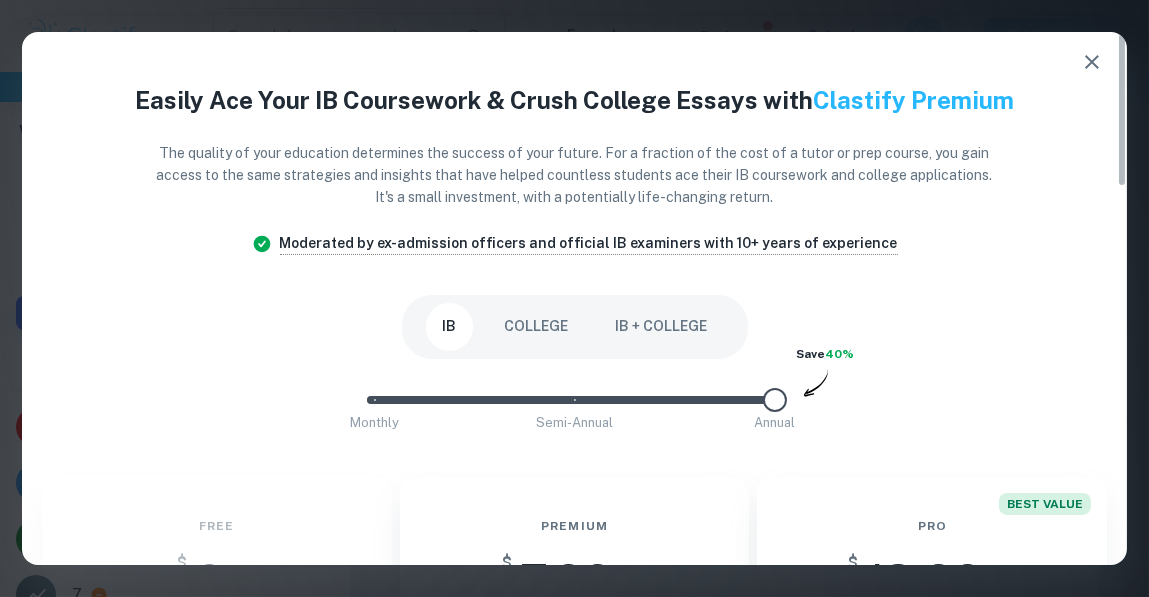 click on "Monthly Semi-Annual Annual" at bounding box center [575, 400] 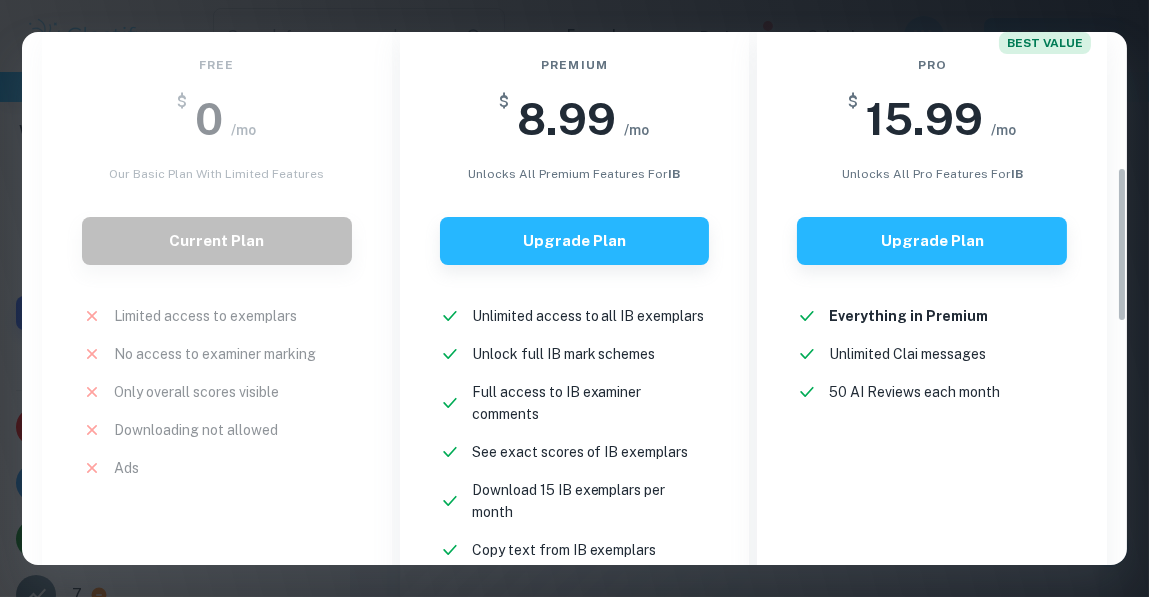 scroll, scrollTop: 0, scrollLeft: 0, axis: both 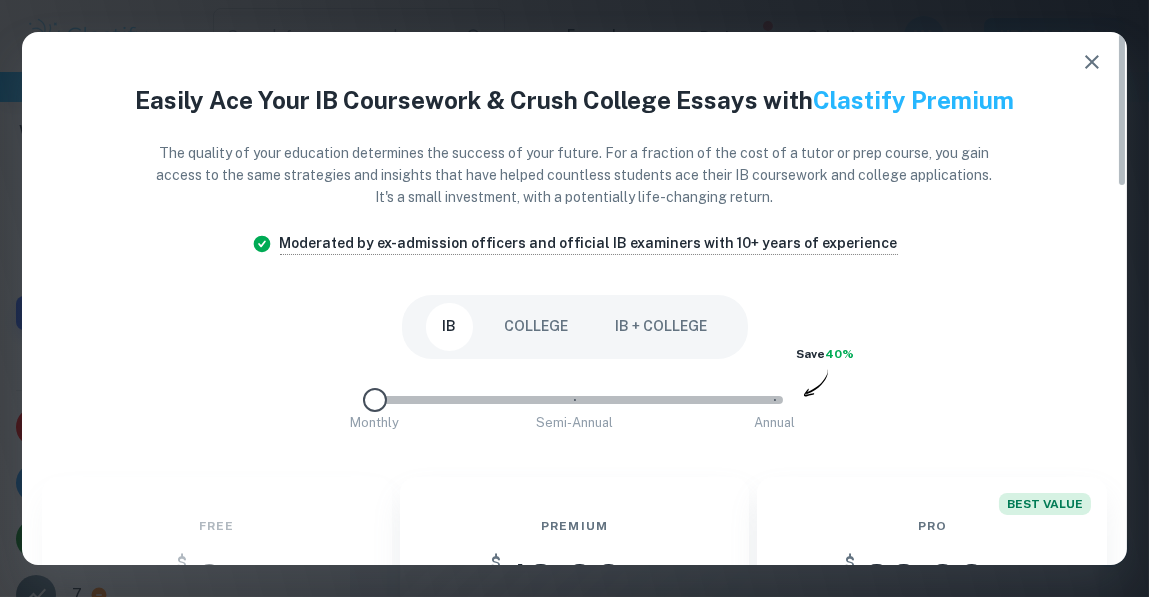drag, startPoint x: 579, startPoint y: 397, endPoint x: 415, endPoint y: 438, distance: 169.04733 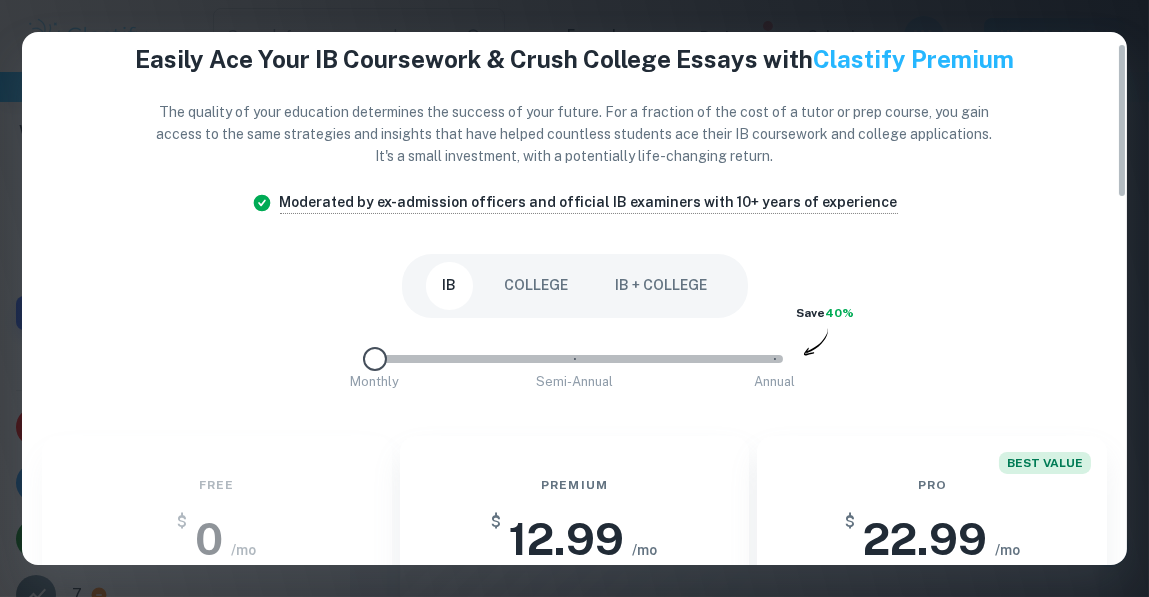 scroll, scrollTop: 38, scrollLeft: 0, axis: vertical 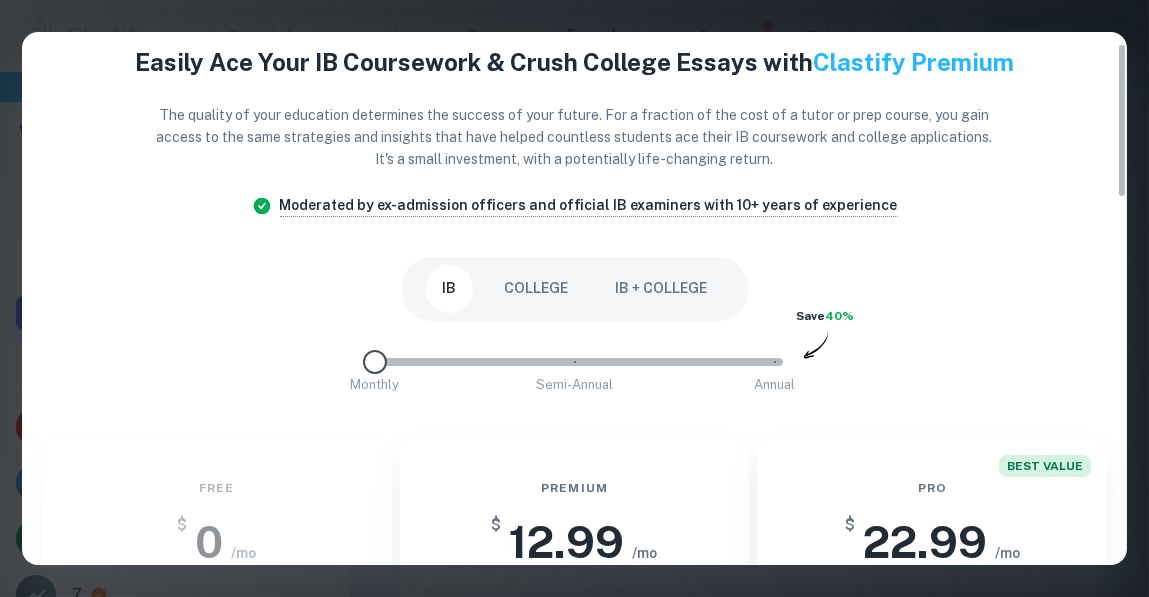 click on "Monthly Semi-Annual Annual Save  40%" at bounding box center (575, 372) 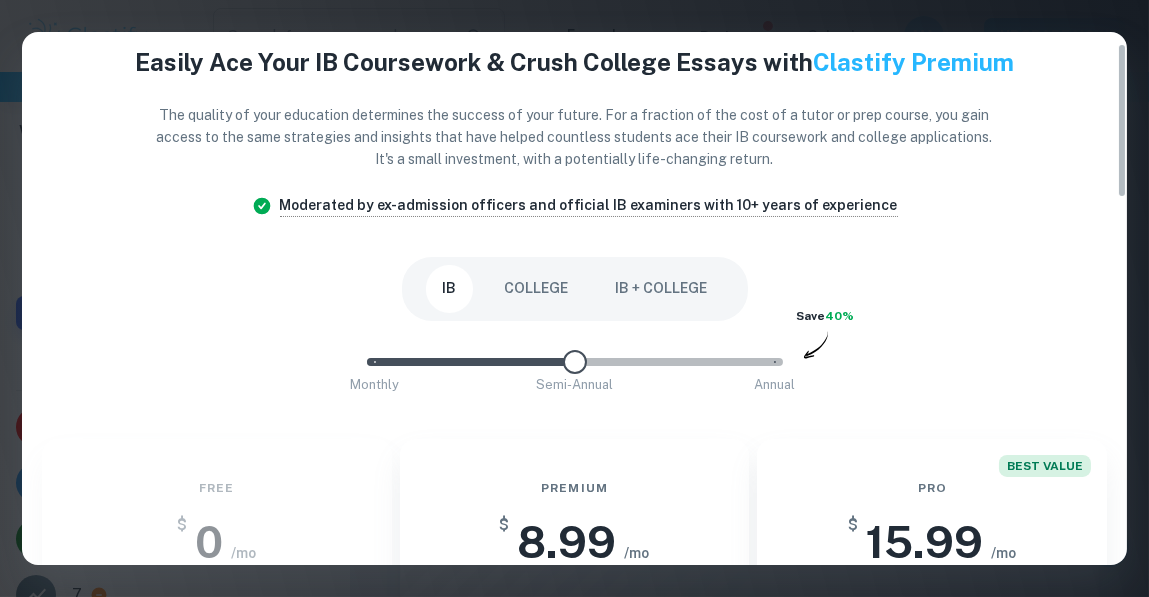 click on "Monthly Semi-Annual Annual" at bounding box center (575, 362) 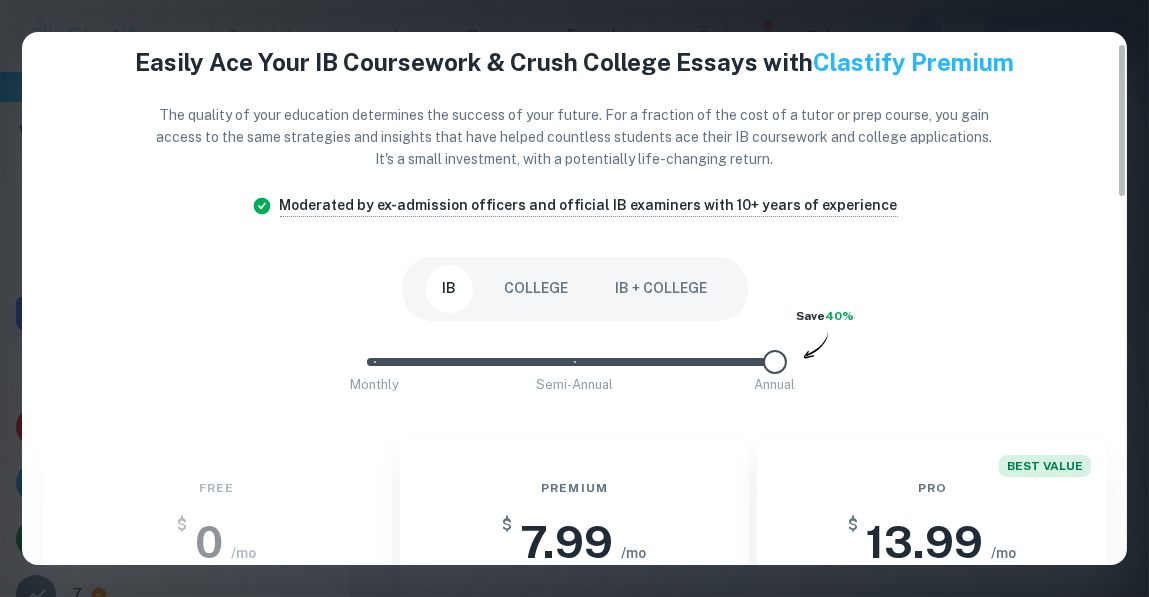drag, startPoint x: 585, startPoint y: 364, endPoint x: 770, endPoint y: 375, distance: 185.32674 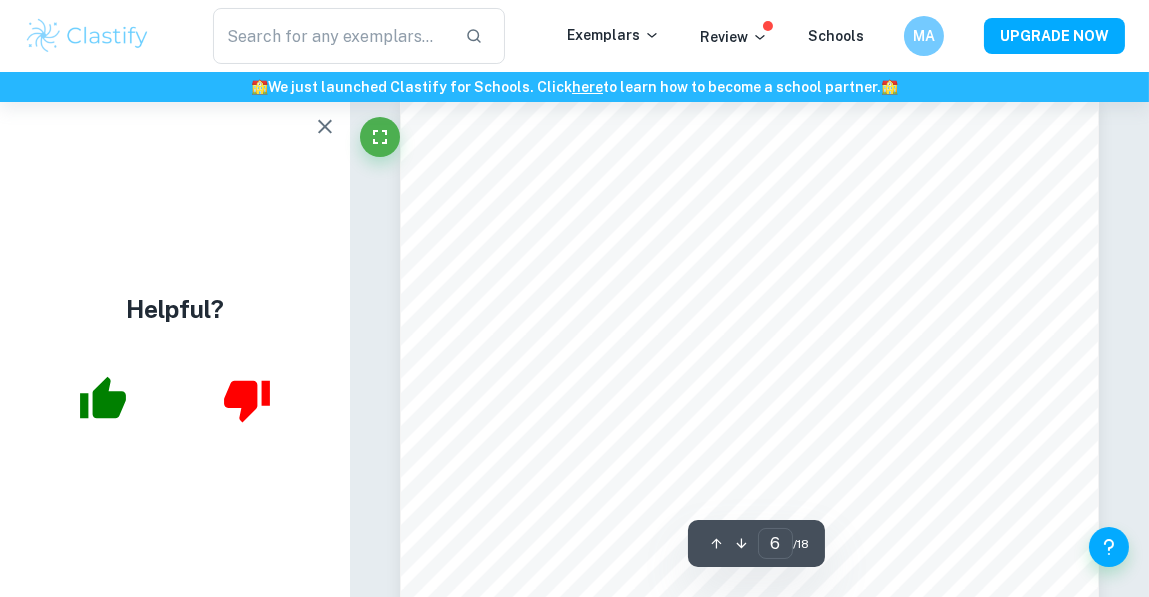 scroll, scrollTop: 5240, scrollLeft: 0, axis: vertical 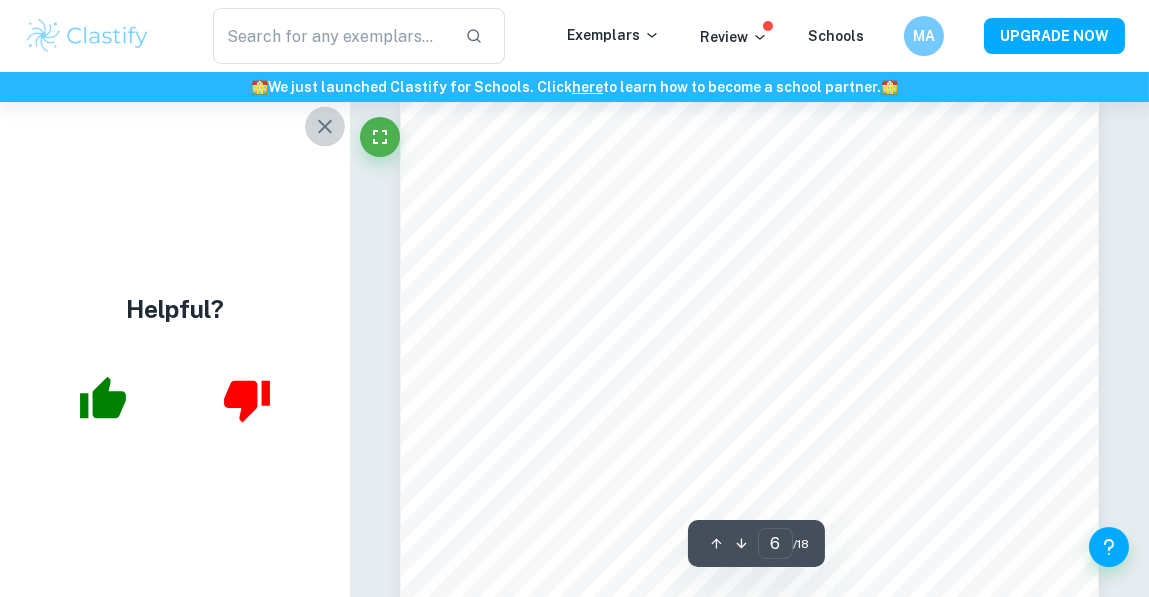 click 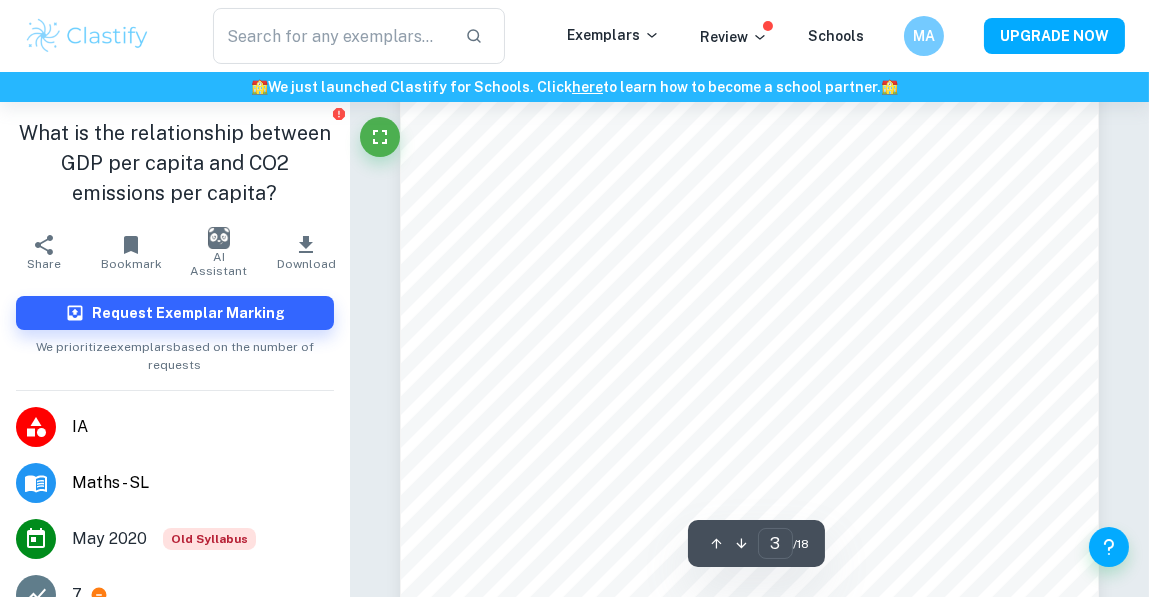 scroll, scrollTop: 2283, scrollLeft: 0, axis: vertical 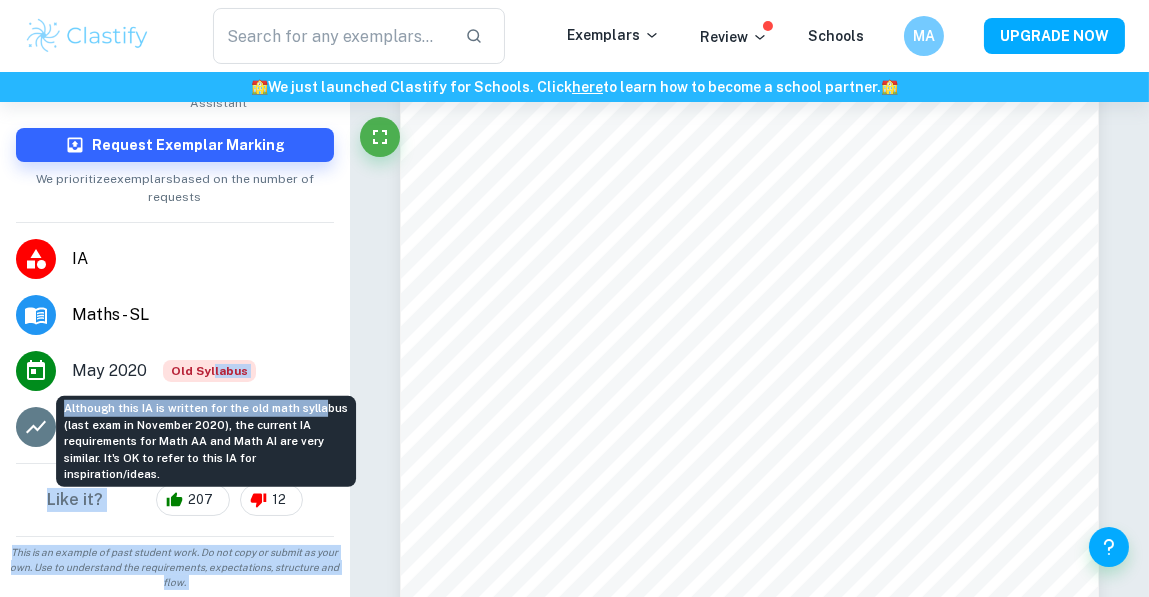drag, startPoint x: 211, startPoint y: 372, endPoint x: 338, endPoint y: 382, distance: 127.39309 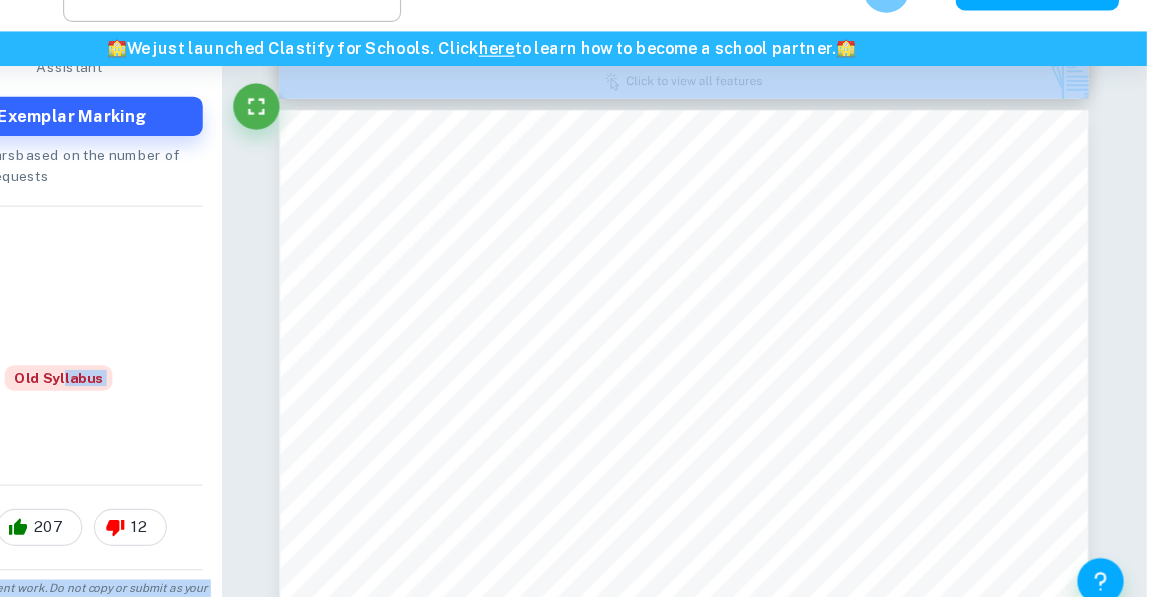 scroll, scrollTop: 2205, scrollLeft: 0, axis: vertical 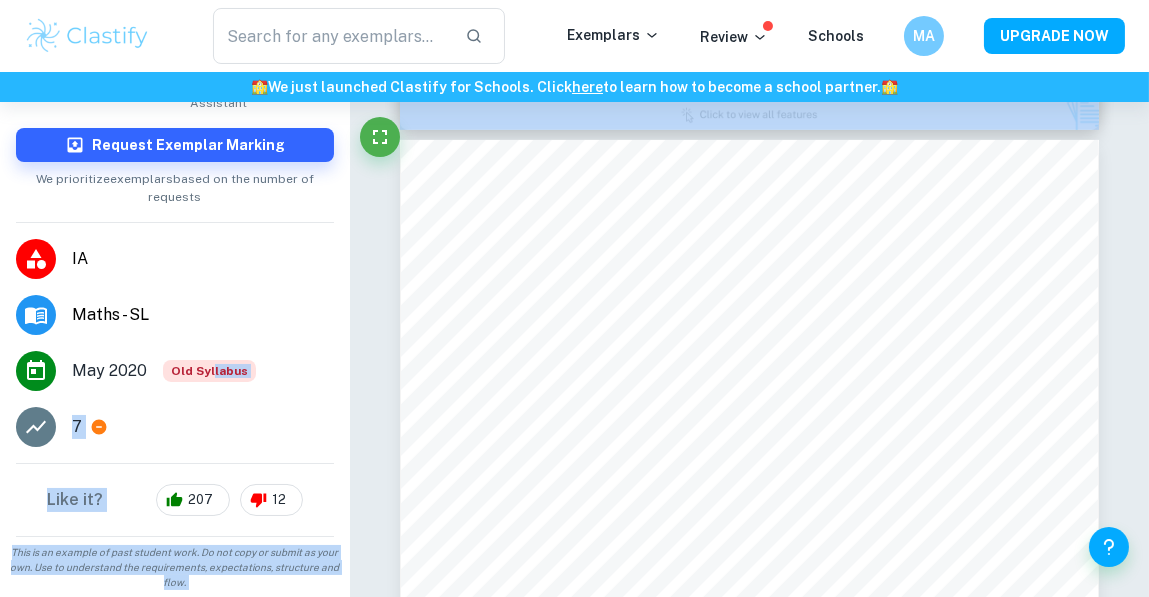click on "7" at bounding box center (203, 427) 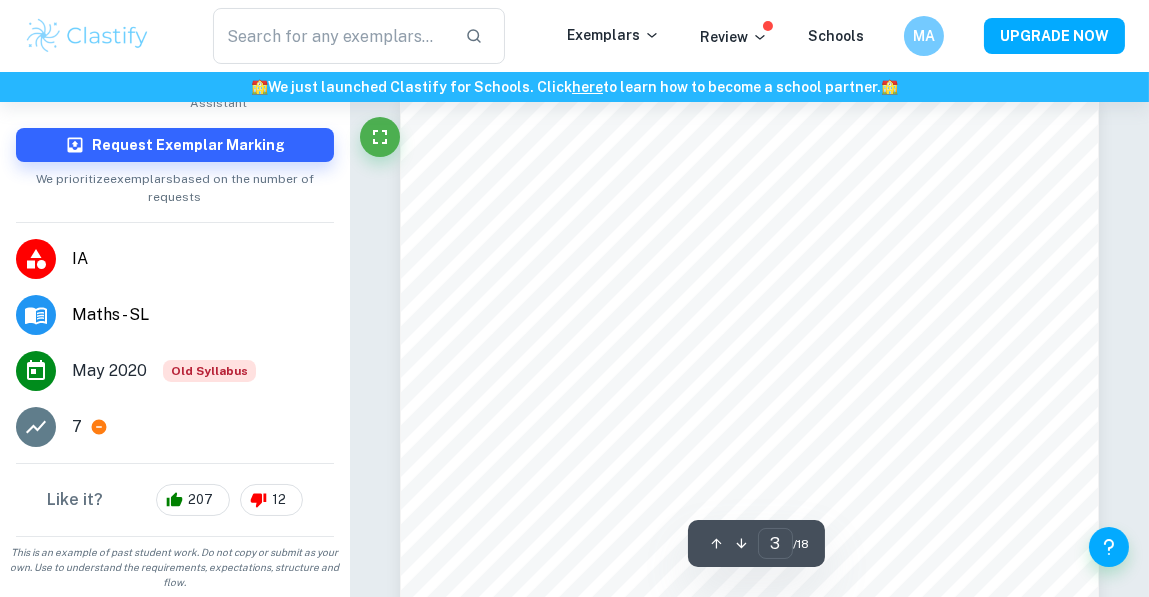 scroll, scrollTop: 2258, scrollLeft: 0, axis: vertical 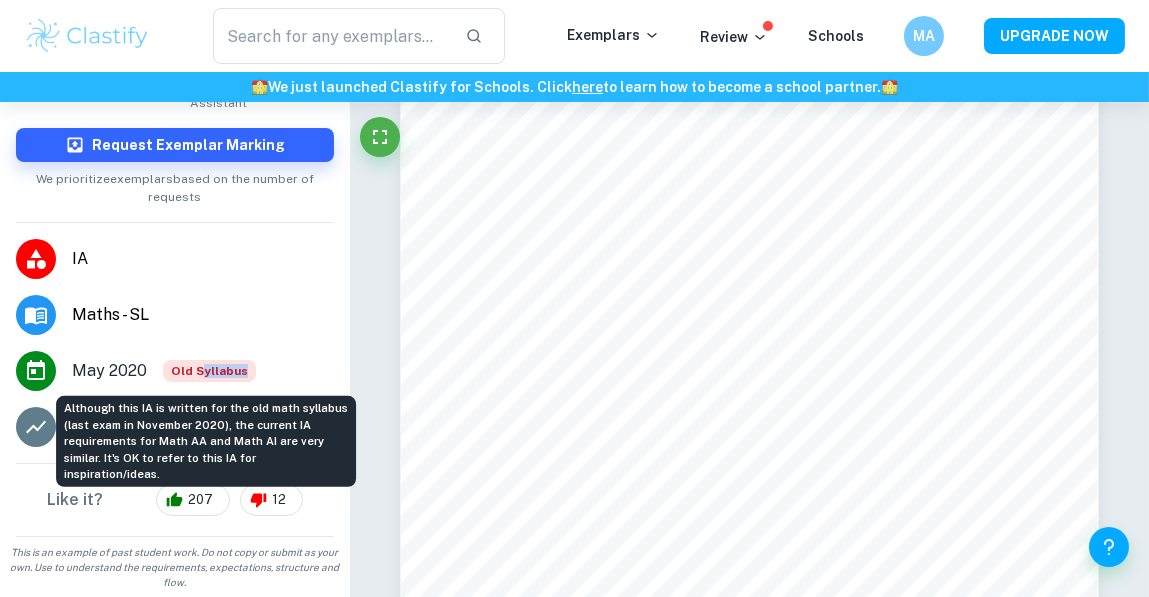 drag, startPoint x: 201, startPoint y: 366, endPoint x: 278, endPoint y: 372, distance: 77.23341 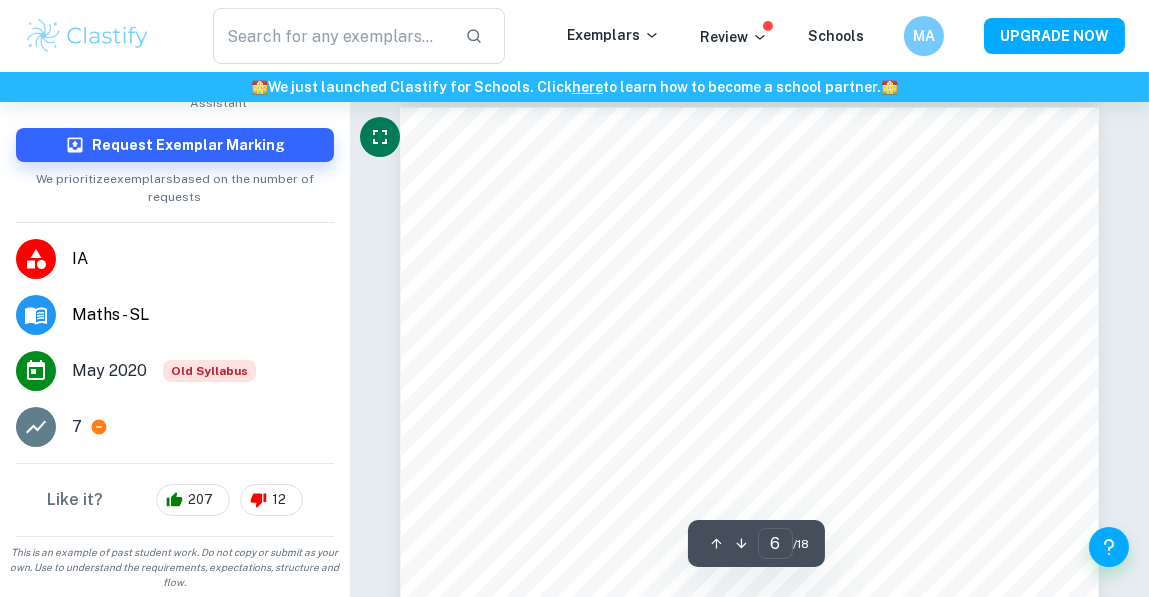 scroll, scrollTop: 5606, scrollLeft: 0, axis: vertical 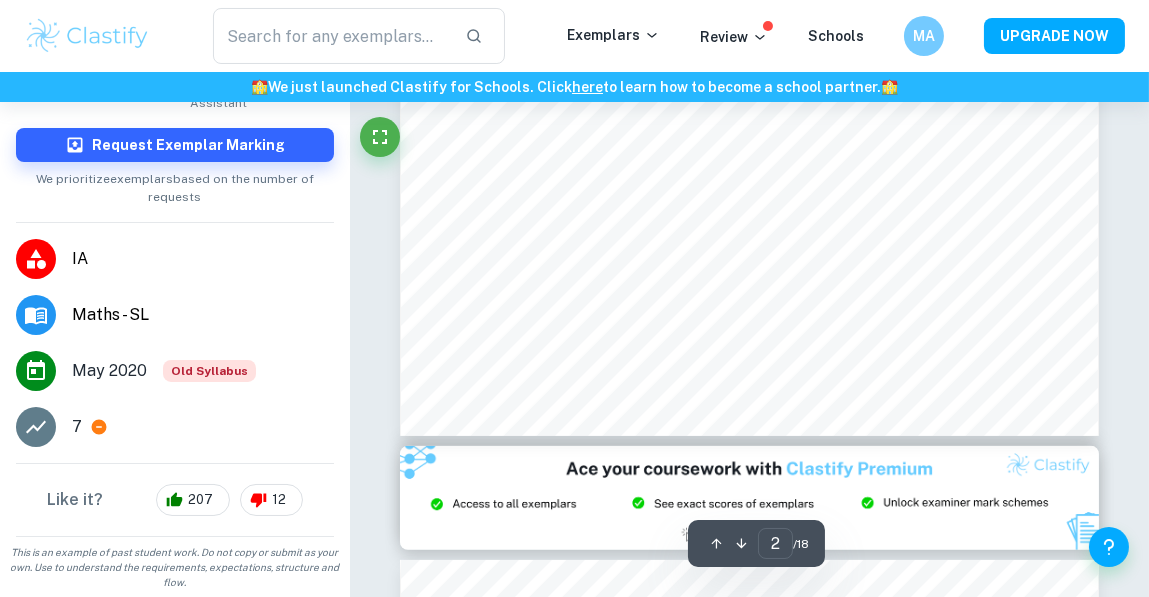 type on "3" 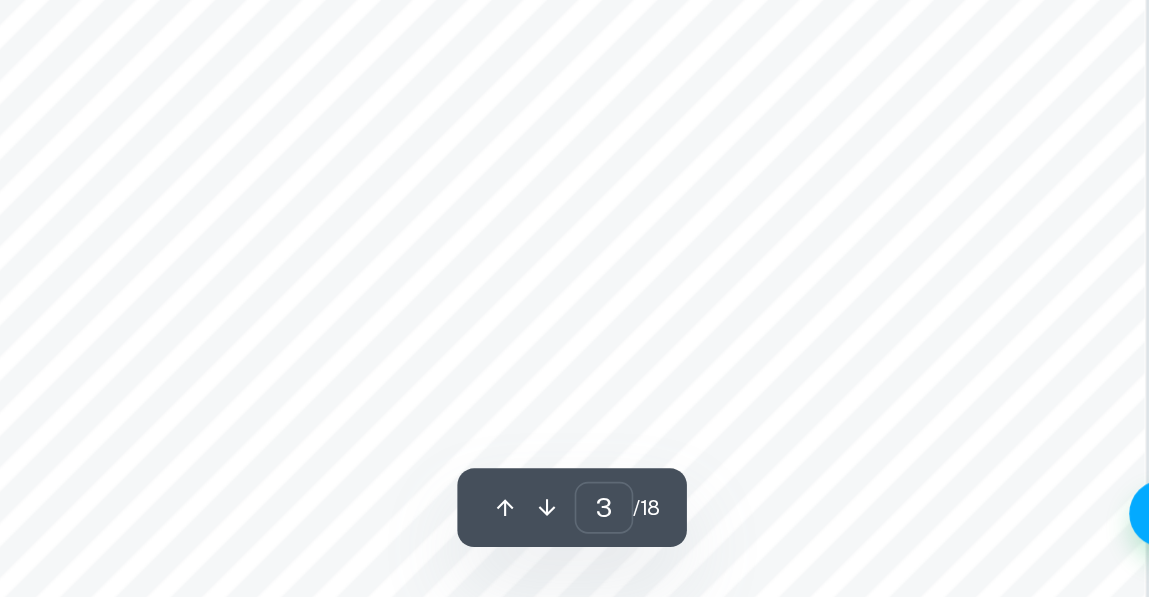 scroll, scrollTop: 2260, scrollLeft: 0, axis: vertical 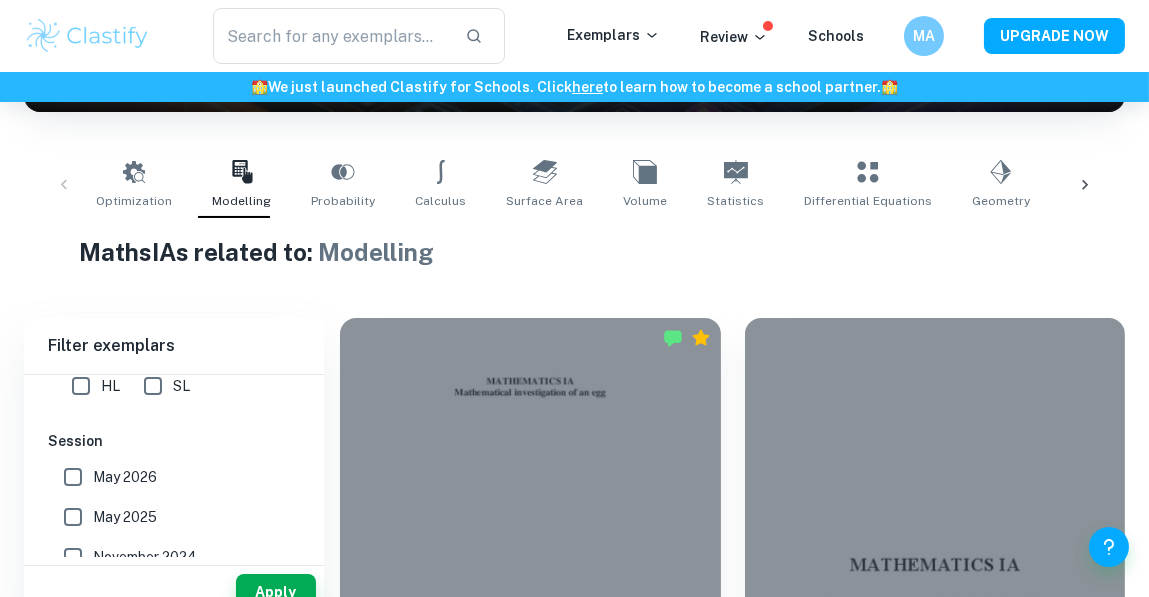 click on "SL" at bounding box center [153, 386] 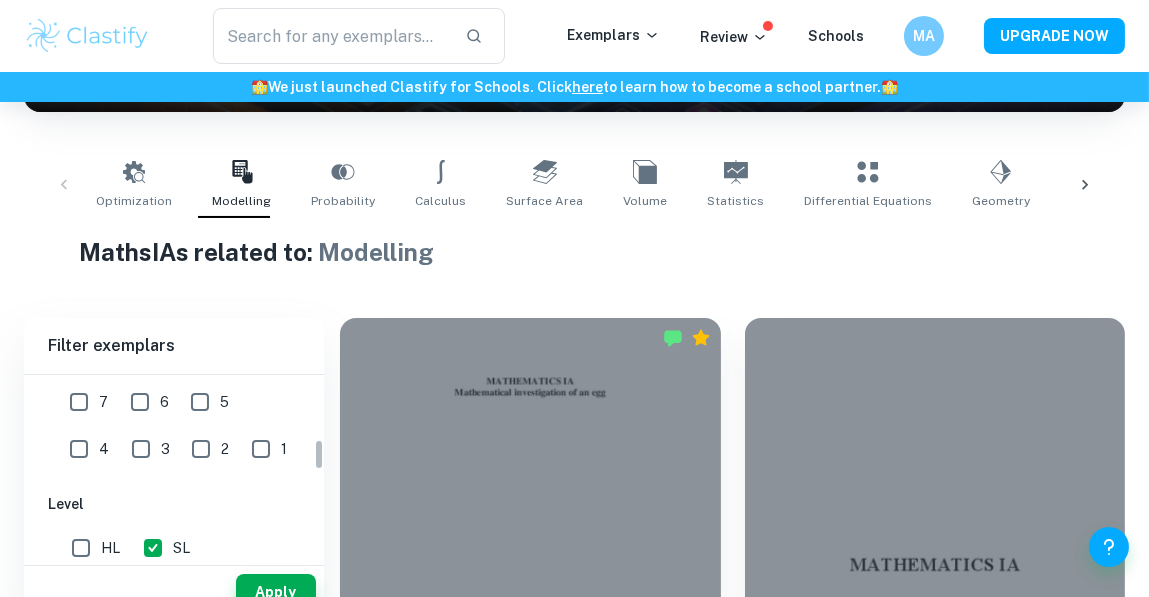 scroll, scrollTop: 376, scrollLeft: 0, axis: vertical 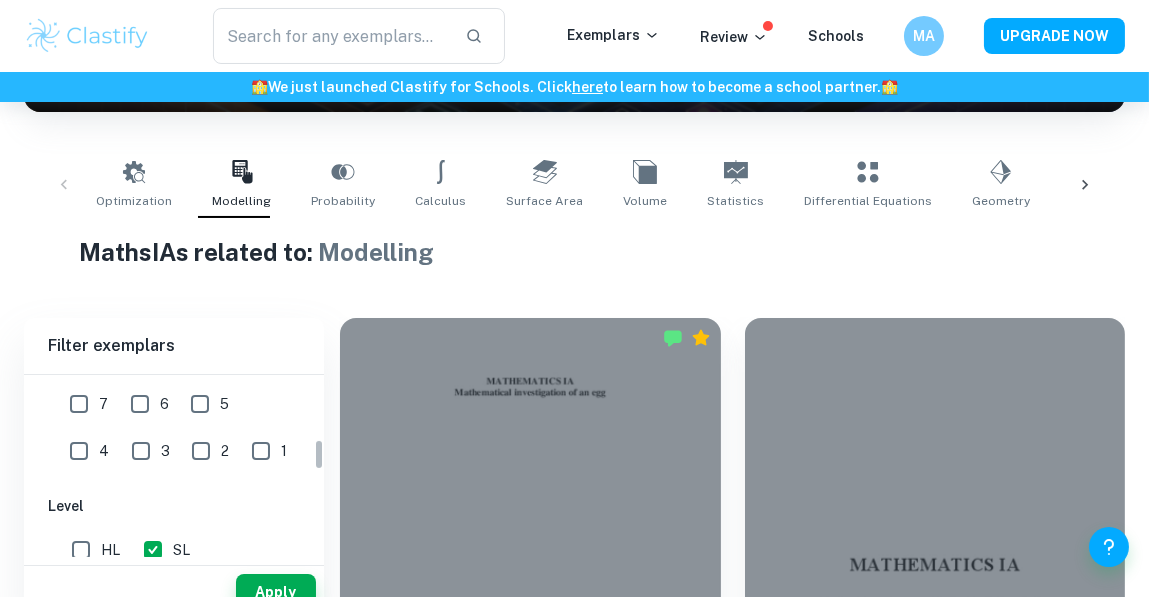 click on "7" at bounding box center [79, 404] 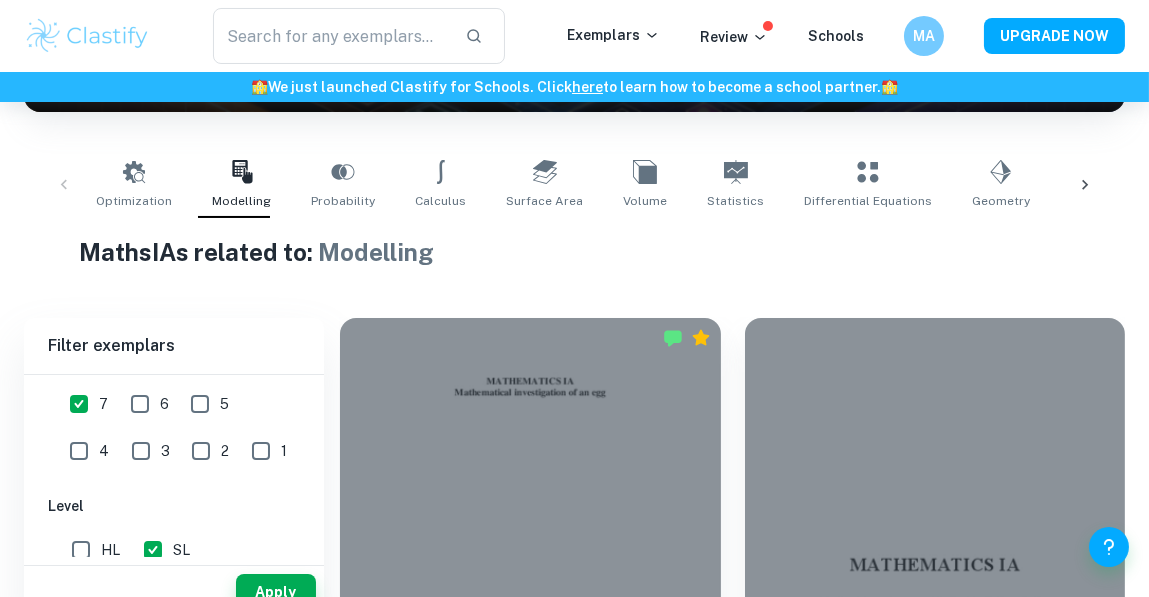 click on "6" at bounding box center (140, 404) 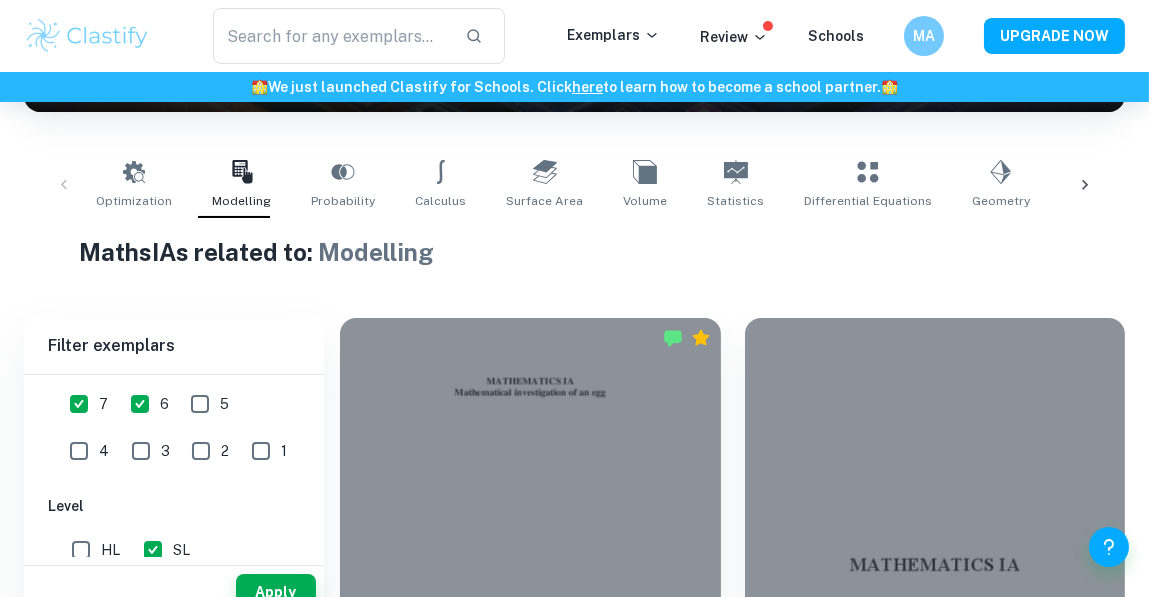 click on "5" at bounding box center (200, 404) 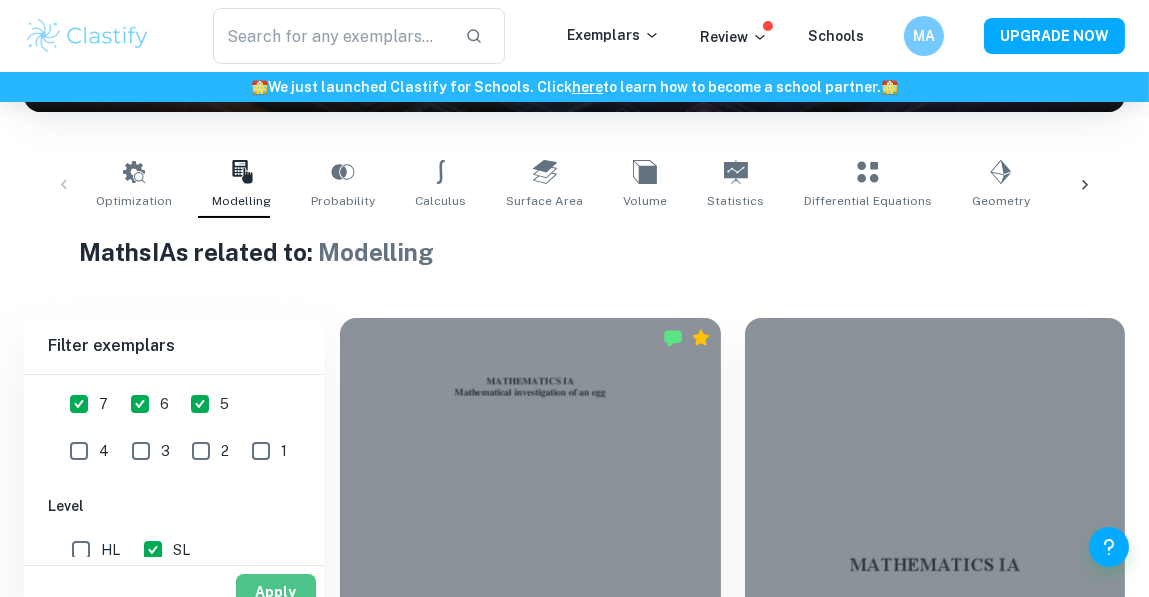 click on "Apply" at bounding box center [276, 592] 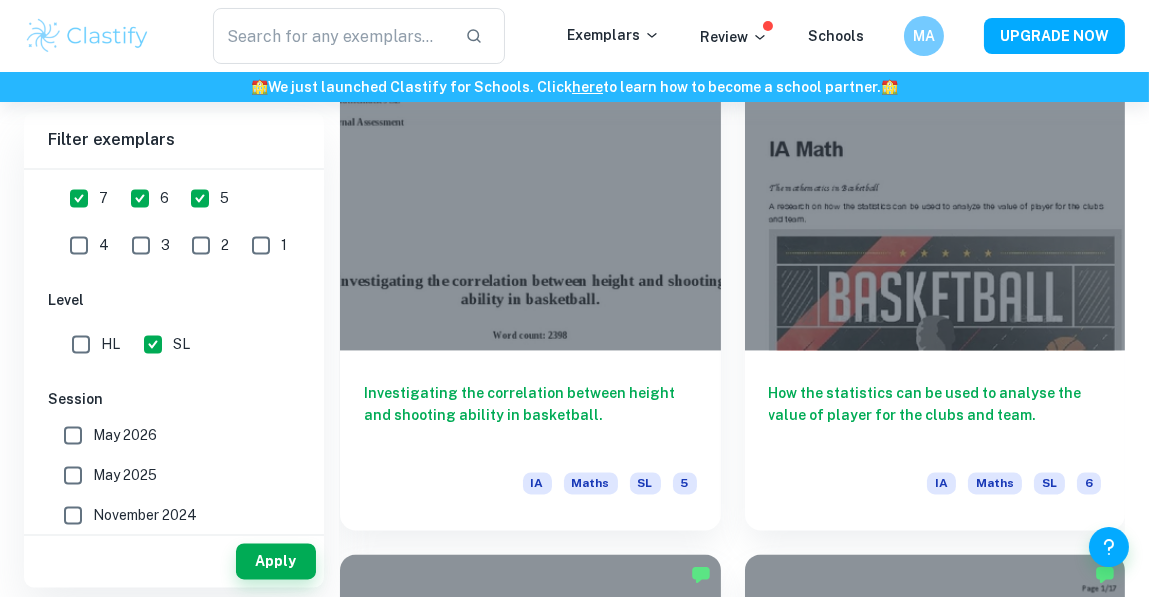 scroll, scrollTop: 6962, scrollLeft: 0, axis: vertical 